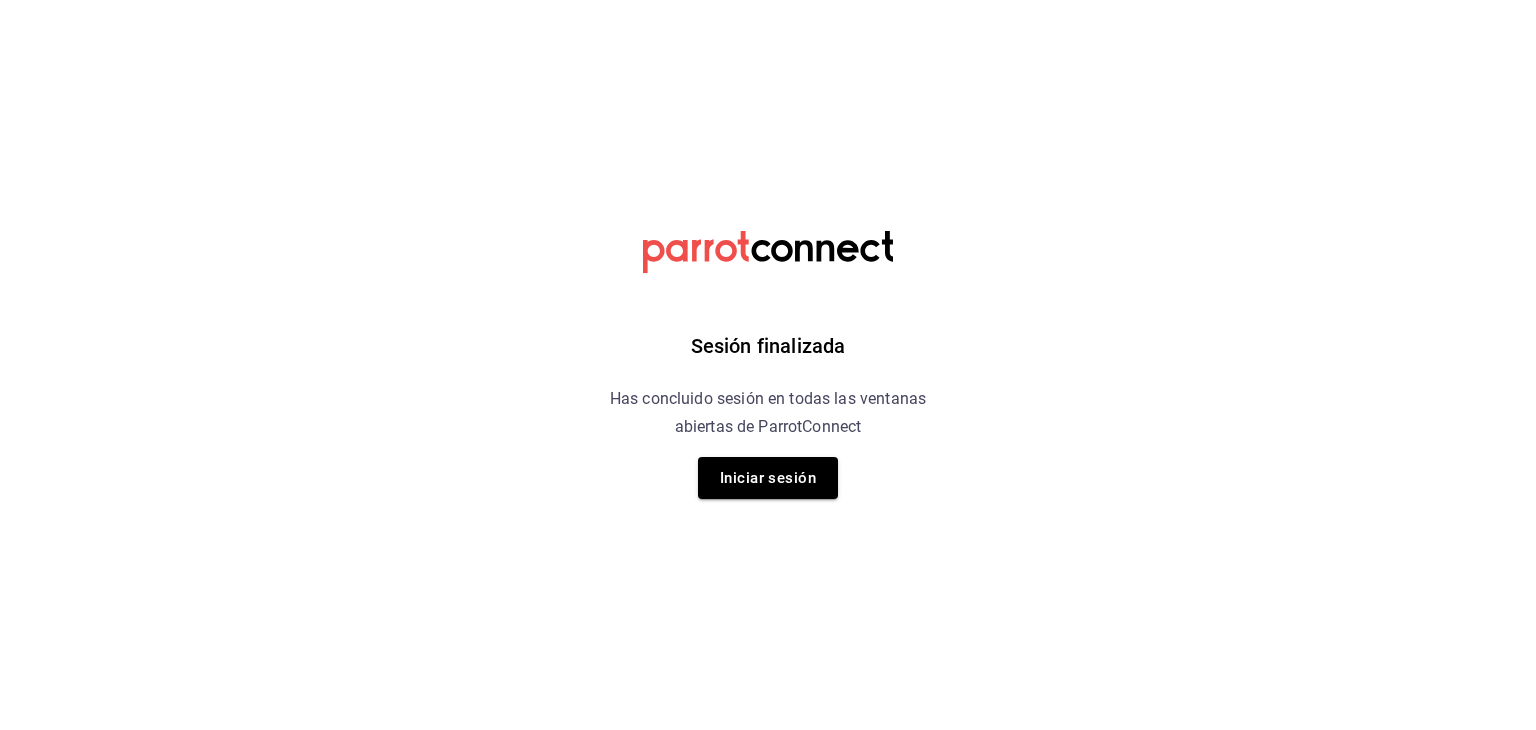 scroll, scrollTop: 0, scrollLeft: 0, axis: both 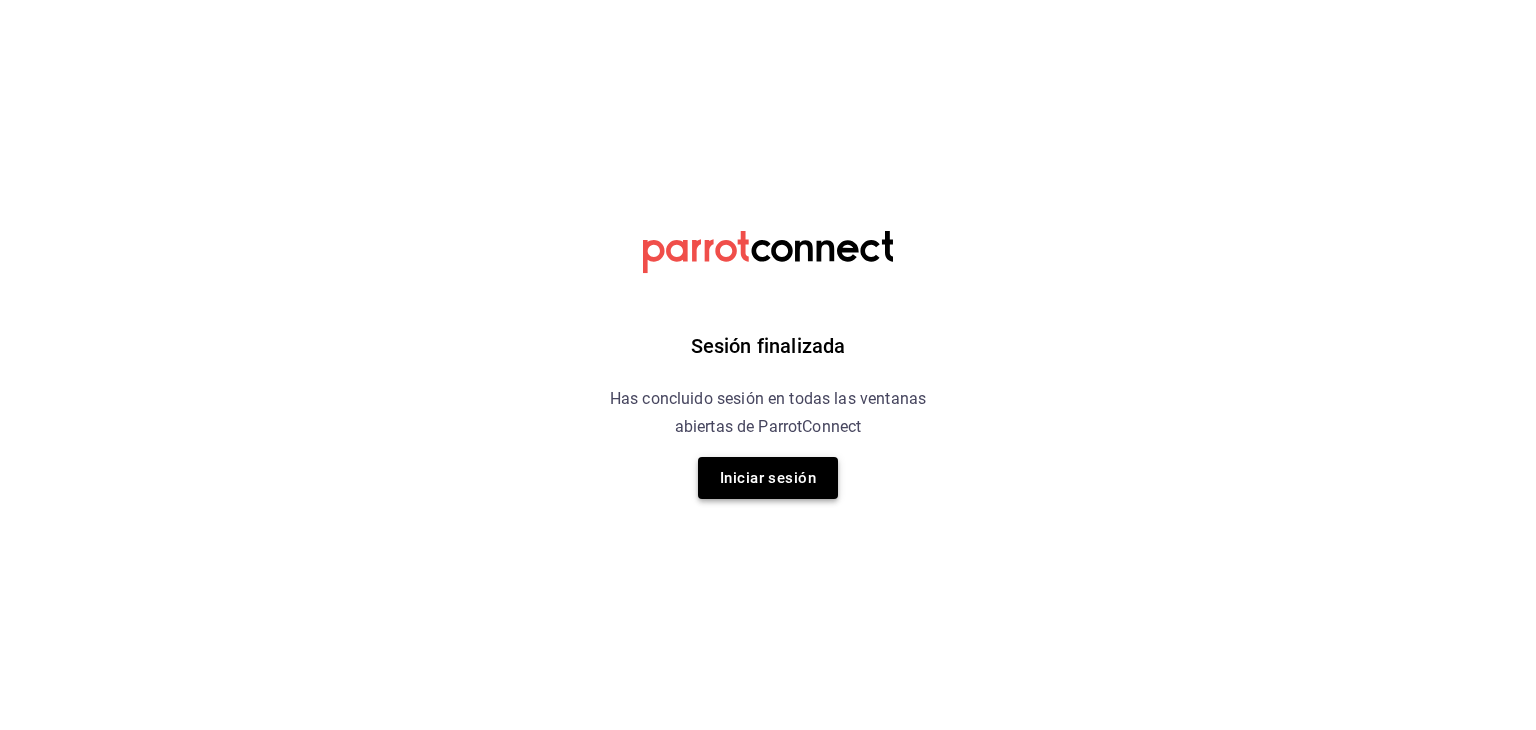 click on "Iniciar sesión" at bounding box center (768, 478) 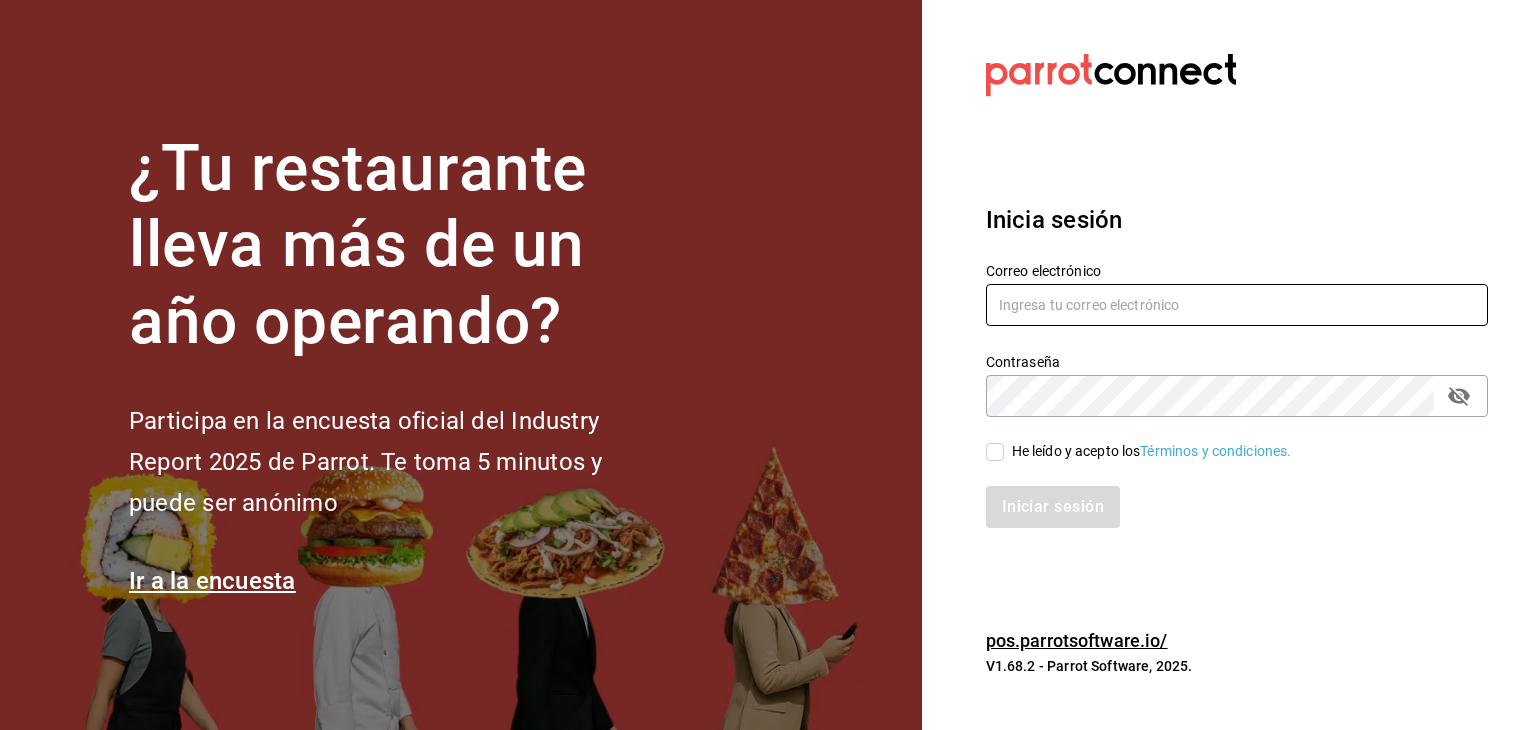 click at bounding box center [1237, 305] 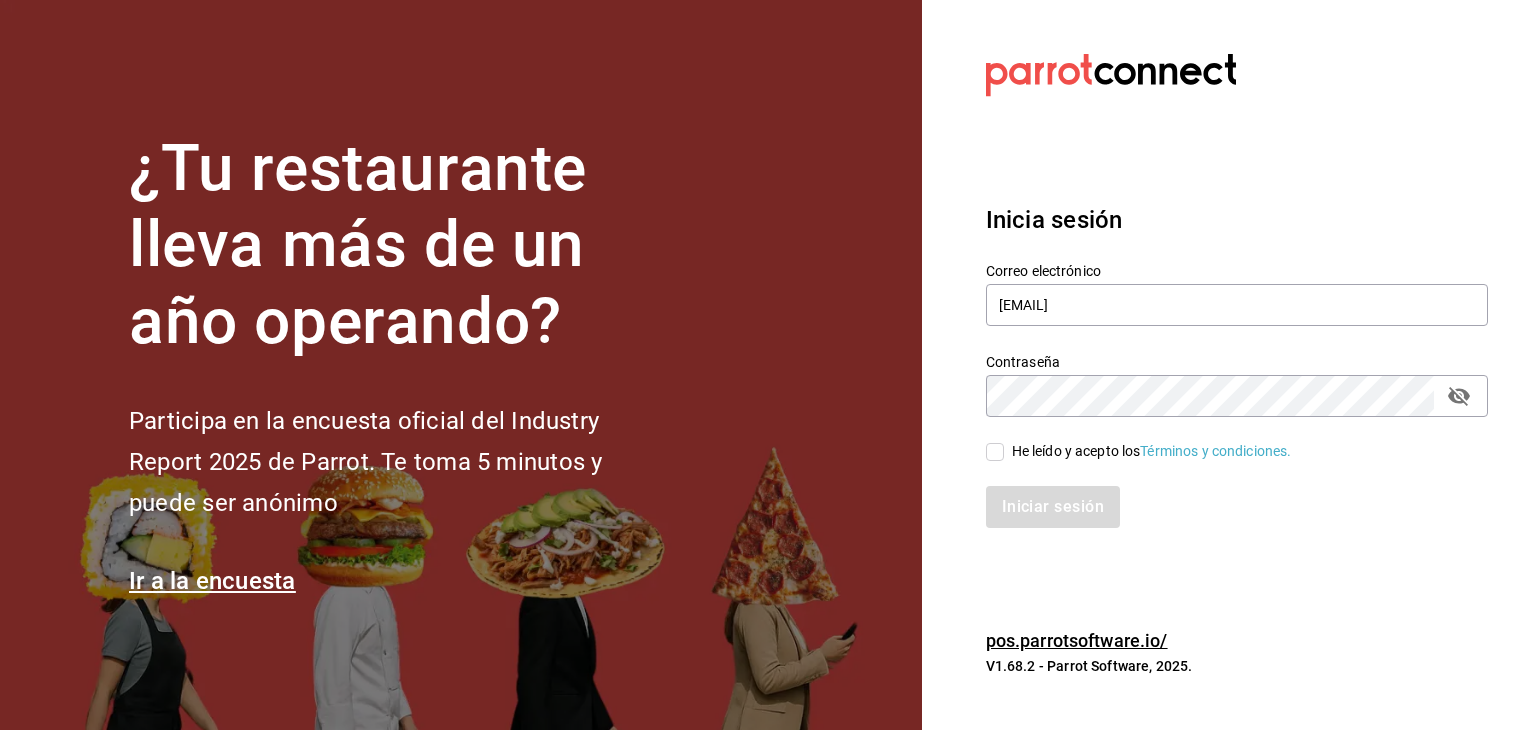 click on "He leído y acepto los  Términos y condiciones." at bounding box center (995, 452) 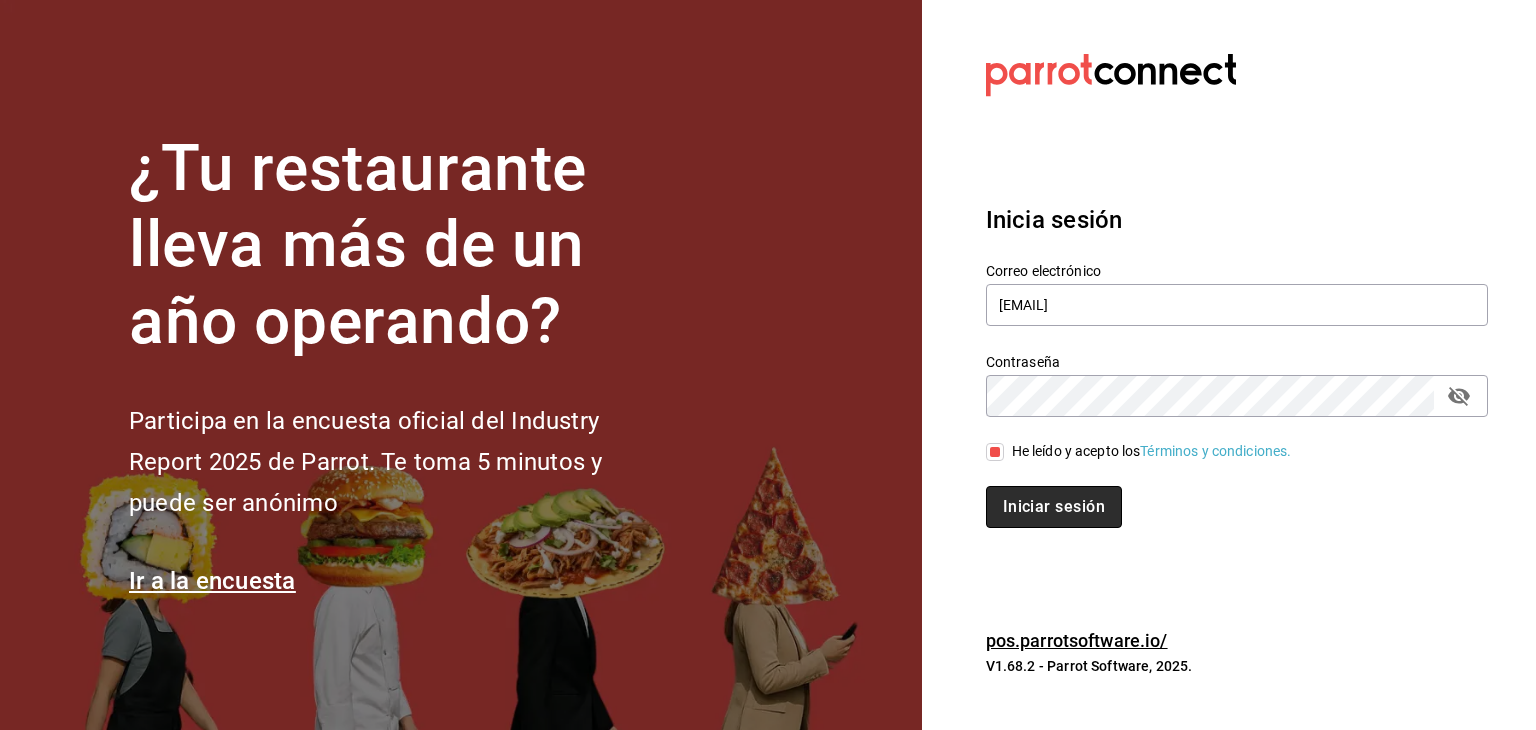 click on "Iniciar sesión" at bounding box center [1054, 507] 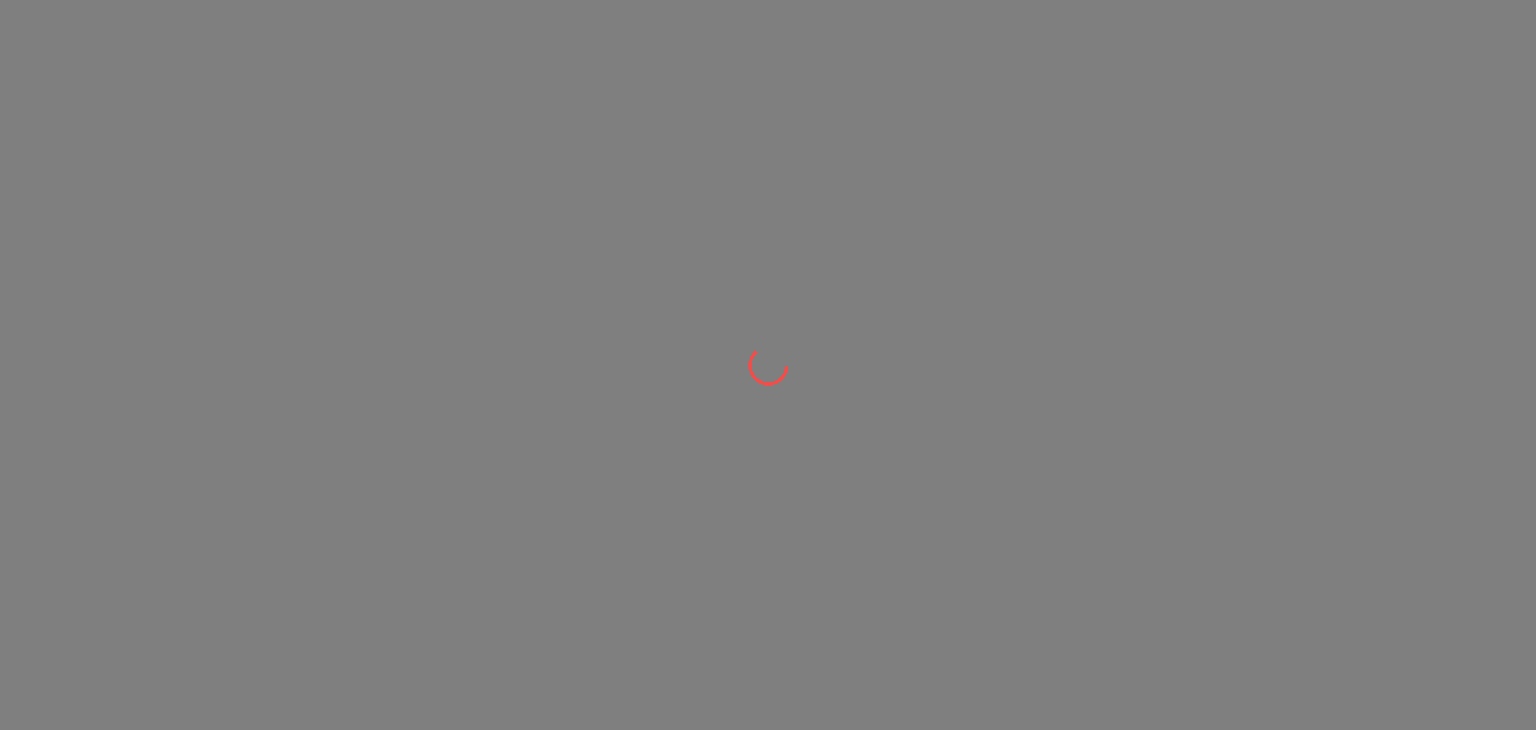 scroll, scrollTop: 0, scrollLeft: 0, axis: both 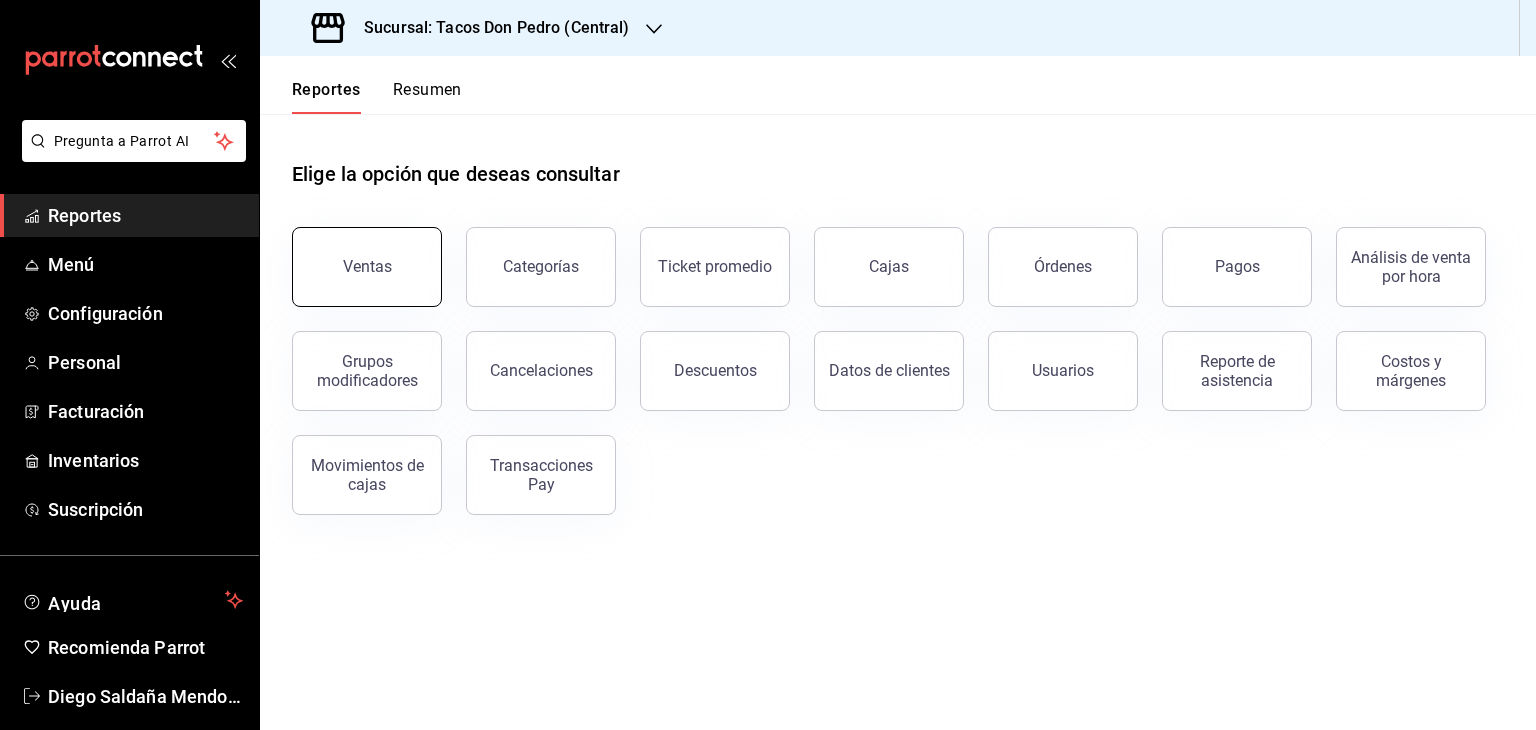click on "Ventas" at bounding box center (367, 267) 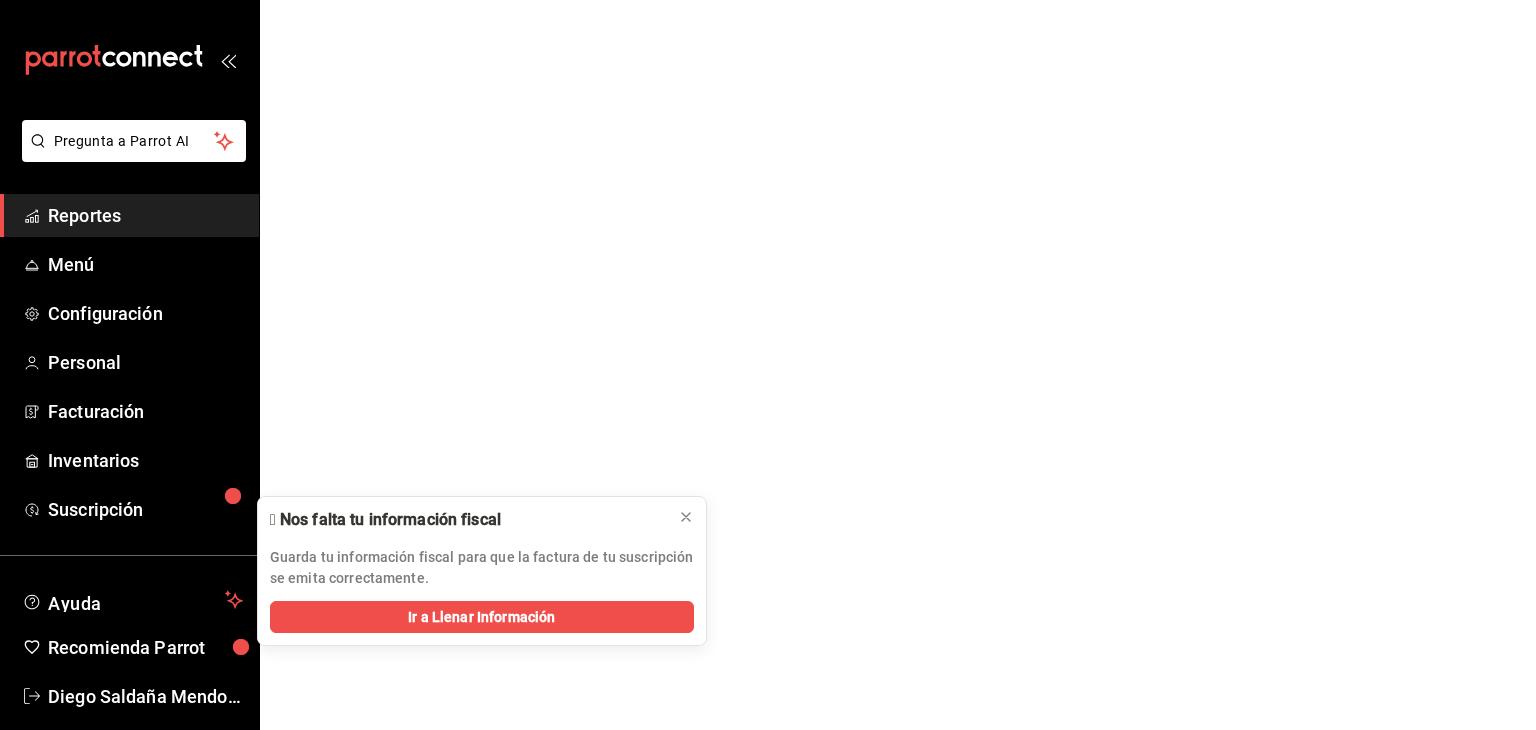 click on "Visitar centro de ayuda ([PHONE]) [EMAIL] Visitar centro de ayuda ([PHONE]) [EMAIL]" at bounding box center (768, 0) 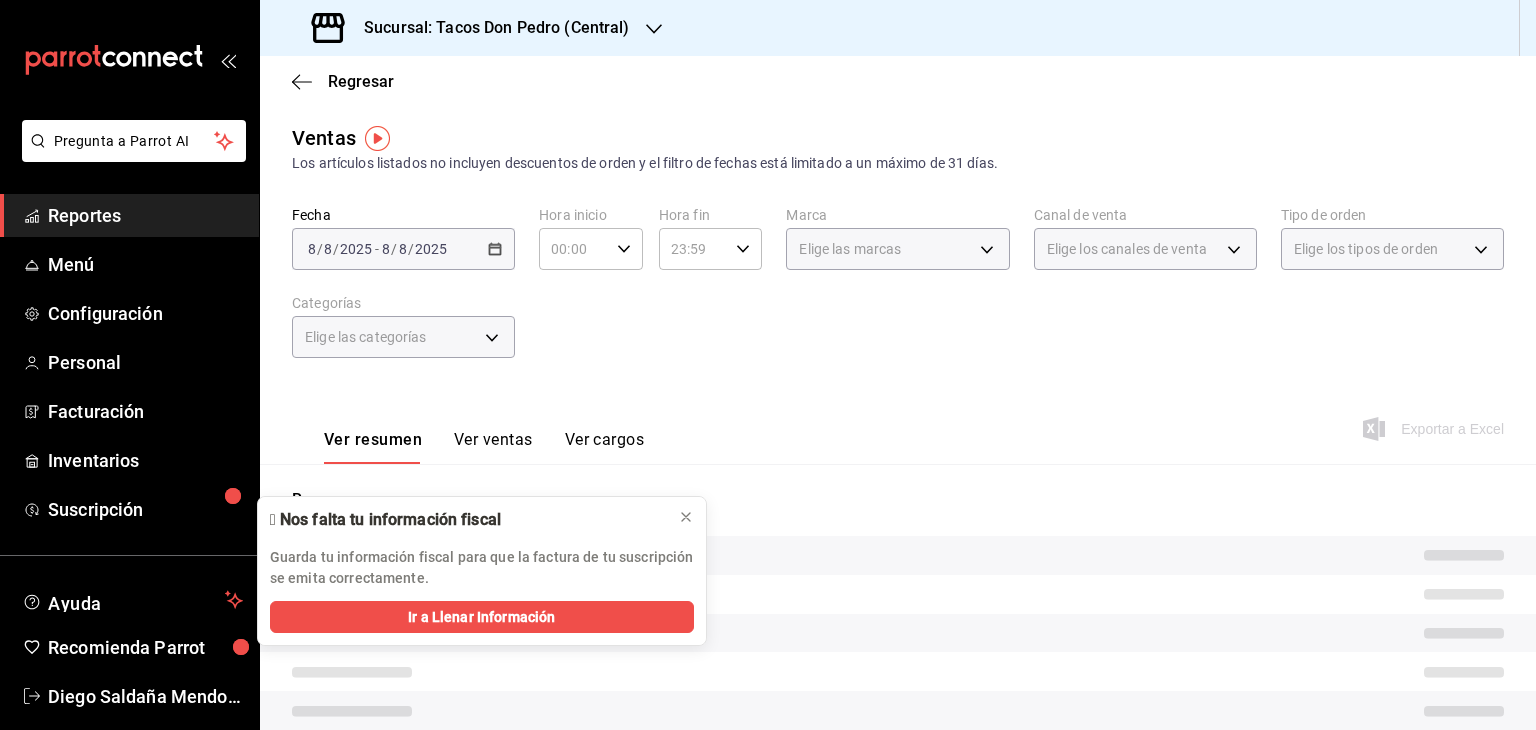 click 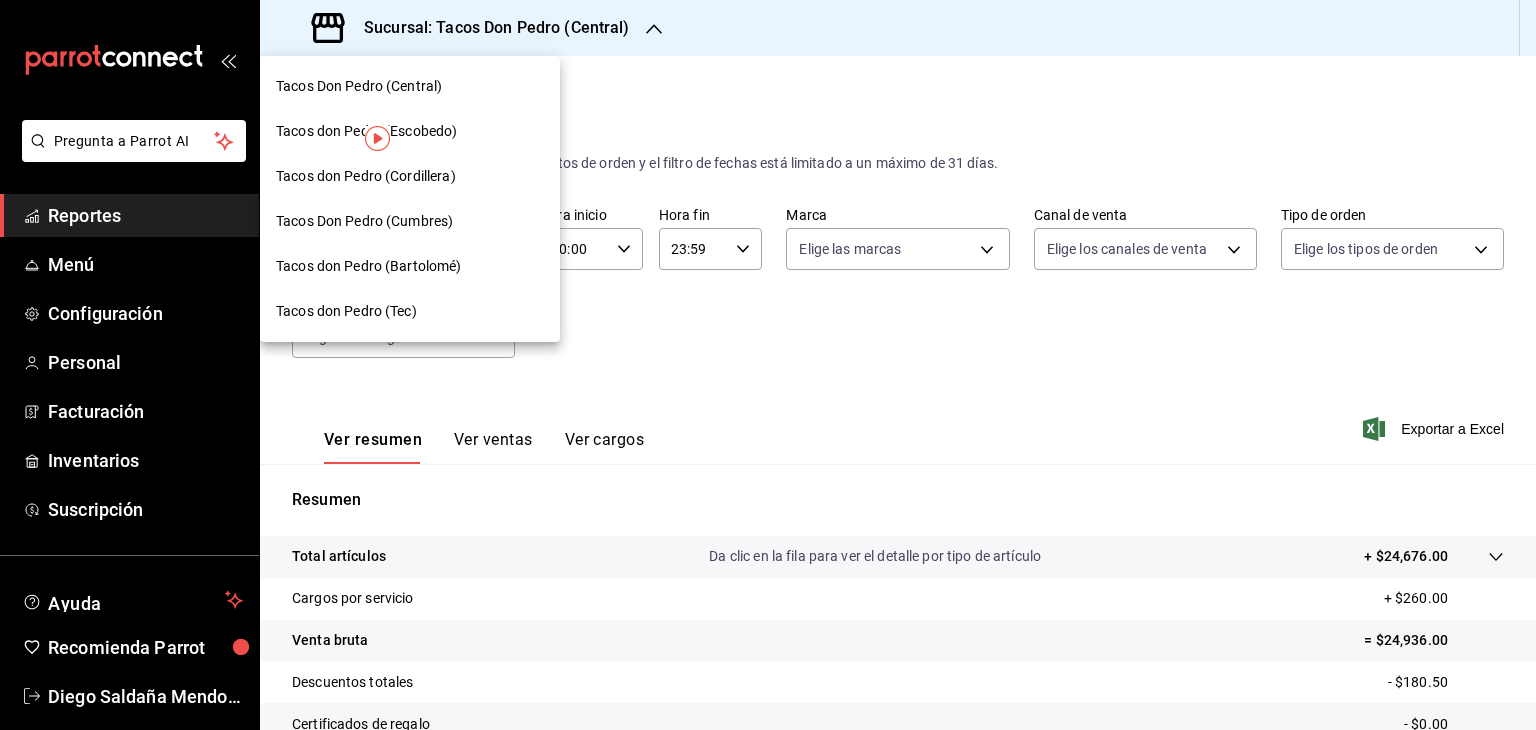 click on "Tacos don Pedro (Escobedo)" at bounding box center [366, 131] 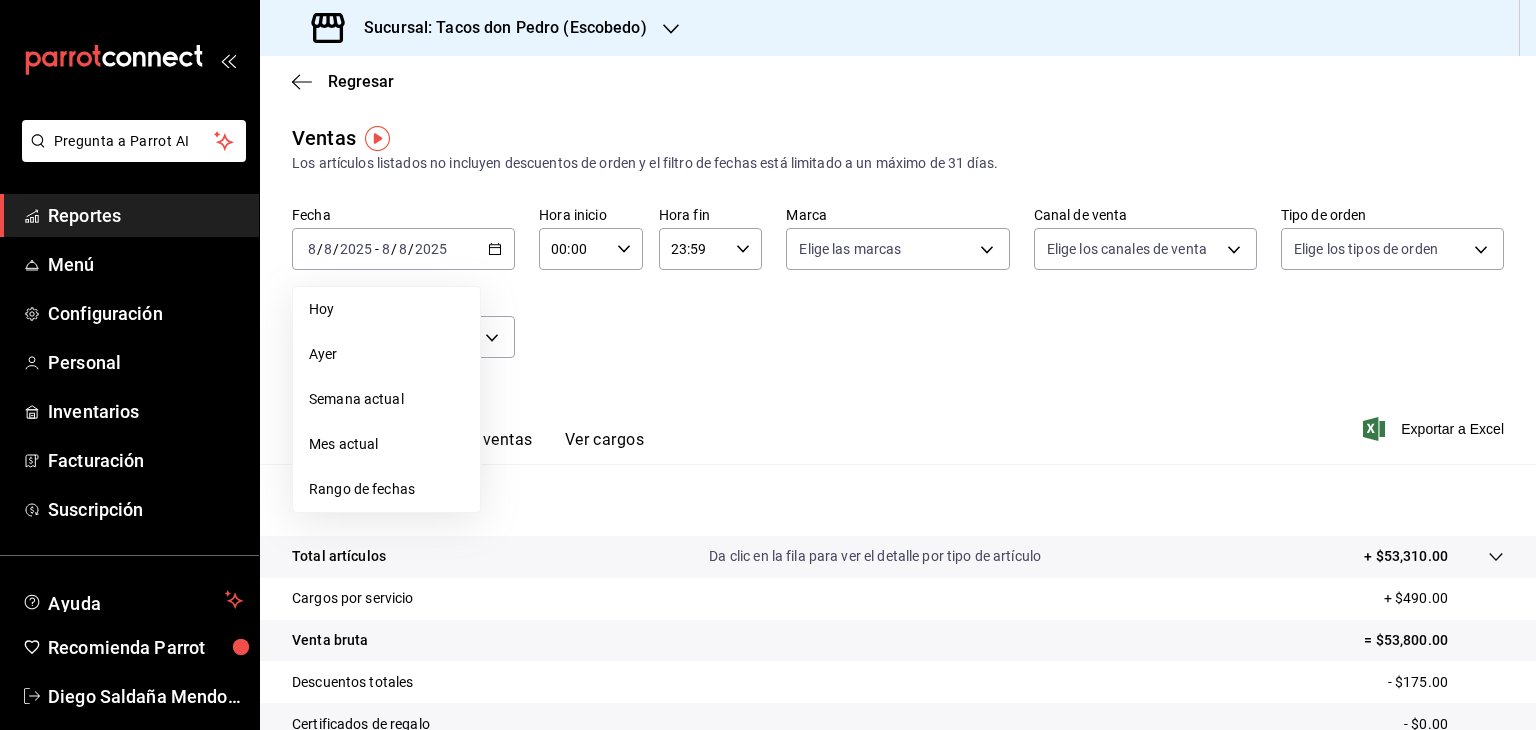 click on "Rango de fechas" at bounding box center (386, 489) 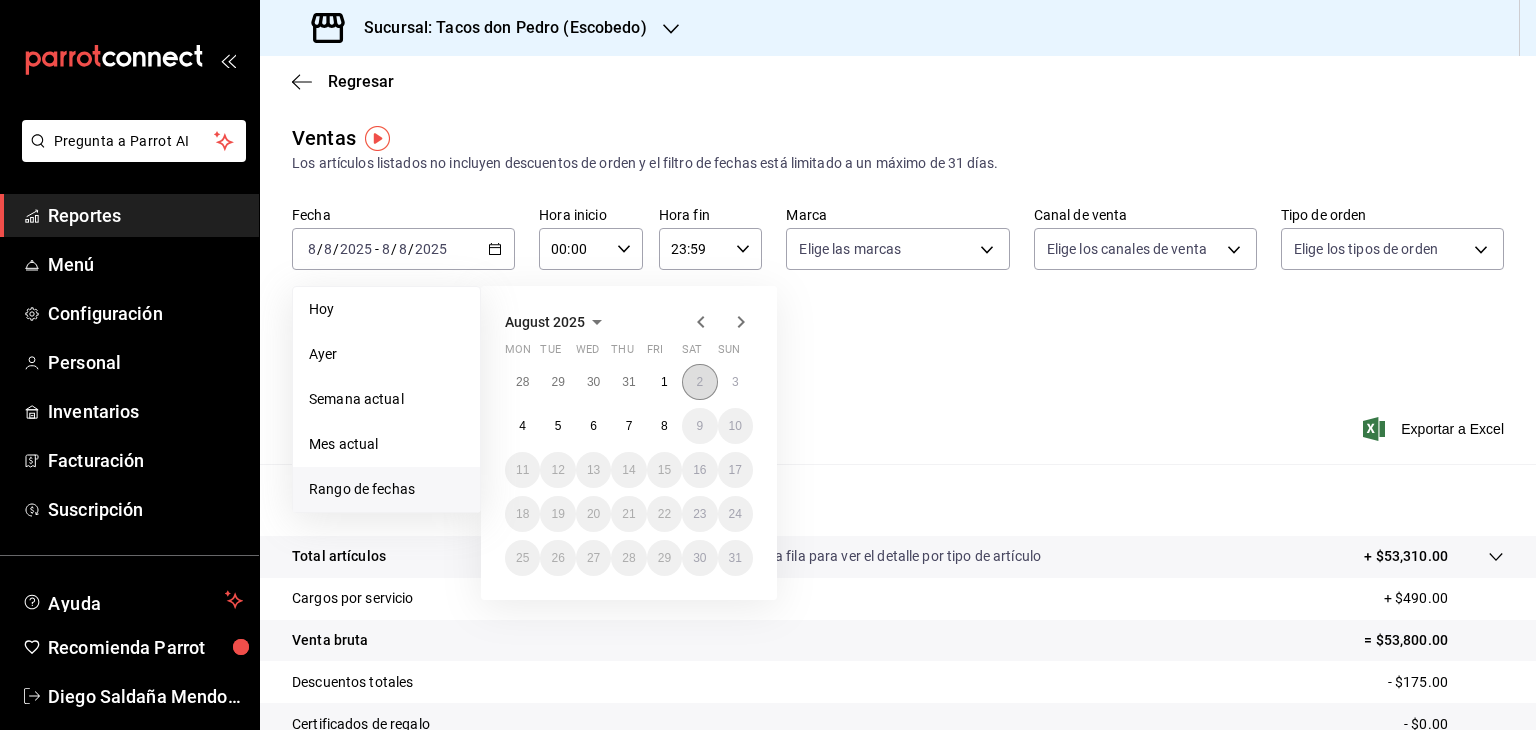 click on "2" at bounding box center (699, 382) 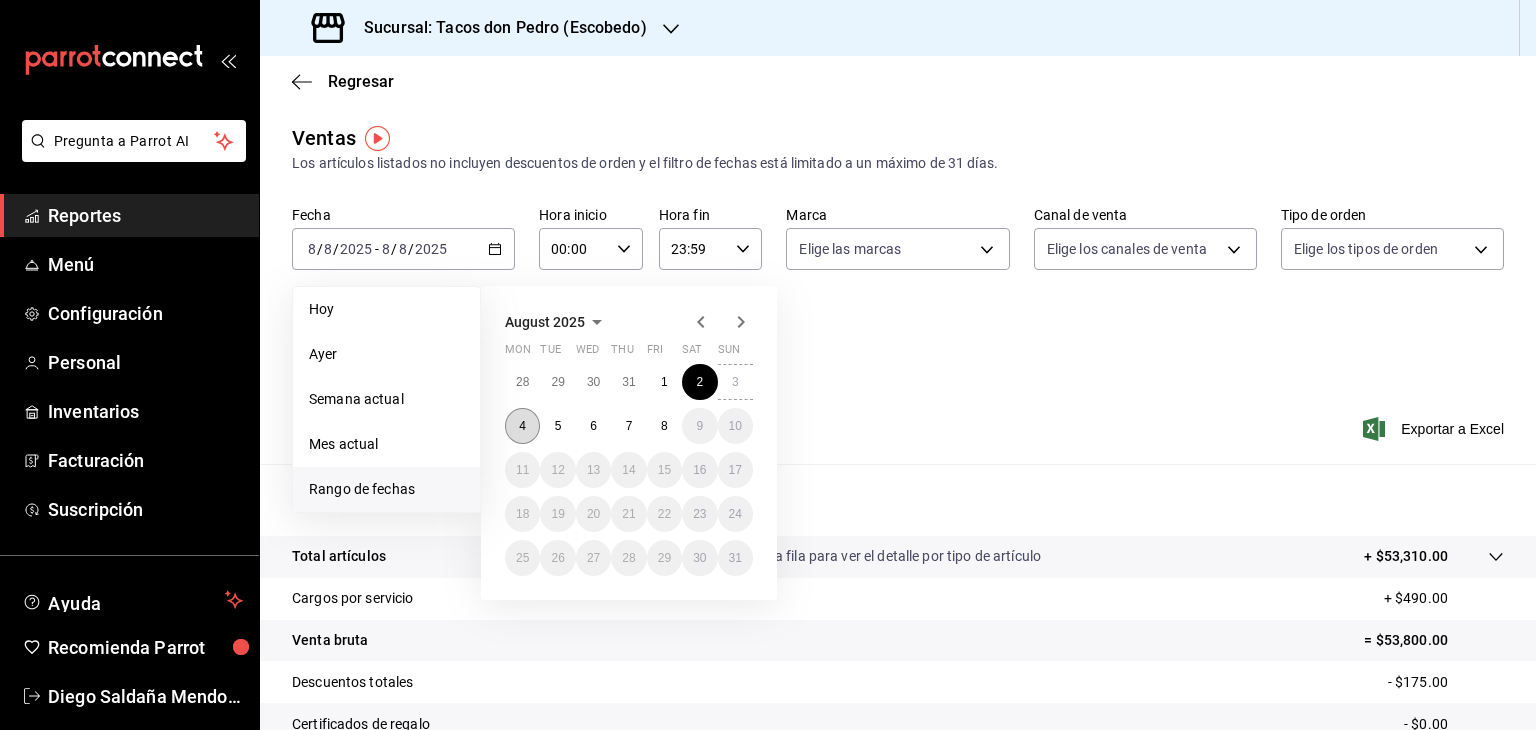 click on "4" at bounding box center [522, 426] 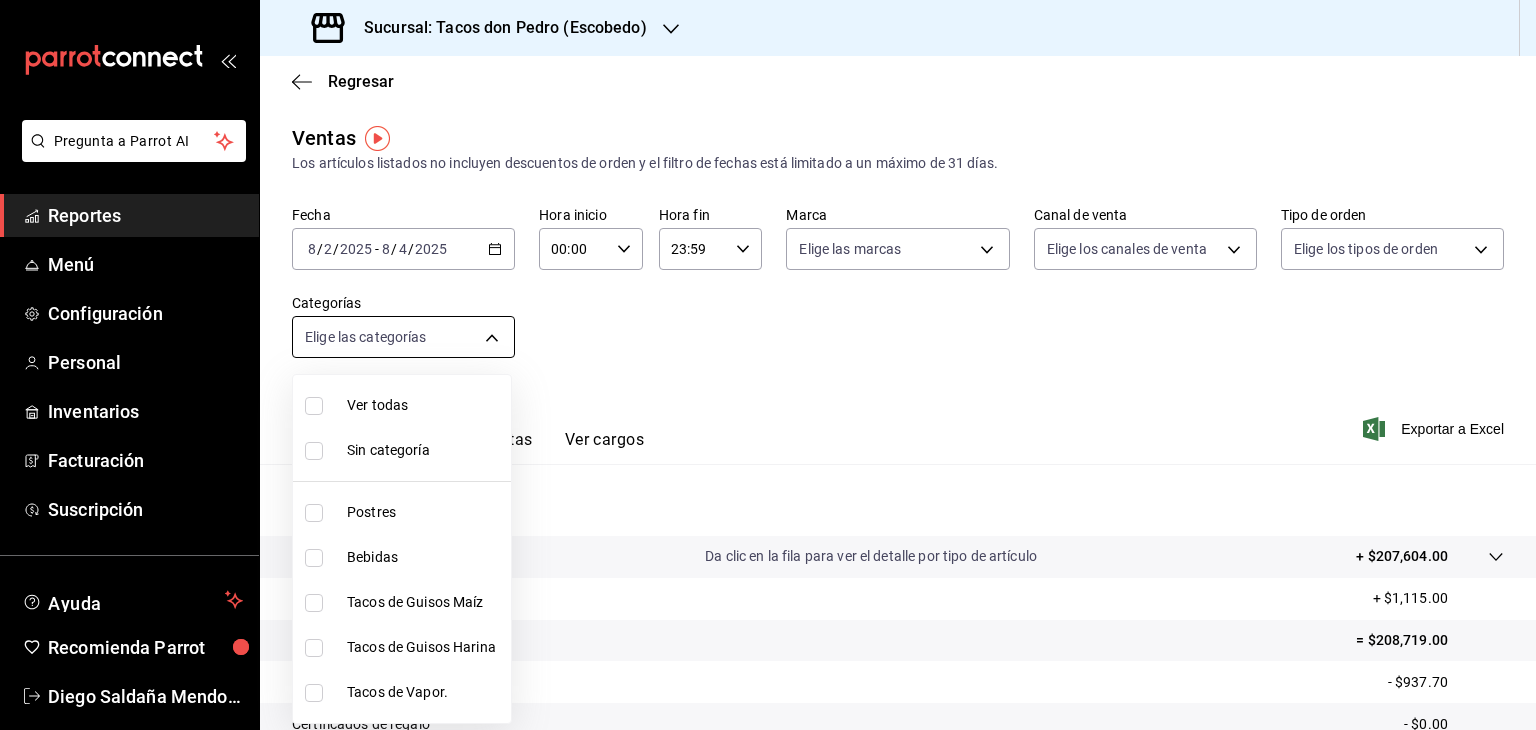 click on "Sucursal: Tacos don Pedro (Escobedo) Regresar Ventas Los artículos listados no incluyen descuentos de orden y el filtro de fechas está limitado a un máximo de 31 días. Fecha [DATE] [DATE] - [DATE] [DATE] Hora inicio [TIME] Hora inicio Hora fin [TIME] Hora fin Marca Elige las marcas Canal de venta Elige los canales de venta Tipo de orden Elige los tipos de orden Categorías Elige las categorías Ver resumen Ver ventas Ver cargos Exportar a Excel Resumen Total artículos Da clic en la fila para ver el detalle por tipo de artículo + $[PRICE] Cargos por servicio + $[PRICE] Venta bruta = $[PRICE] Descuentos totales - $[PRICE] Certificados de regalo - $[PRICE] Venta total = $[PRICE] Impuestos - $[PRICE] Venta neta = $[PRICE] GANA 1 MES GRATIS EN TU SUSCRIPCIÓN AQUÍ Ver video tutorial Ir a video" at bounding box center [768, 365] 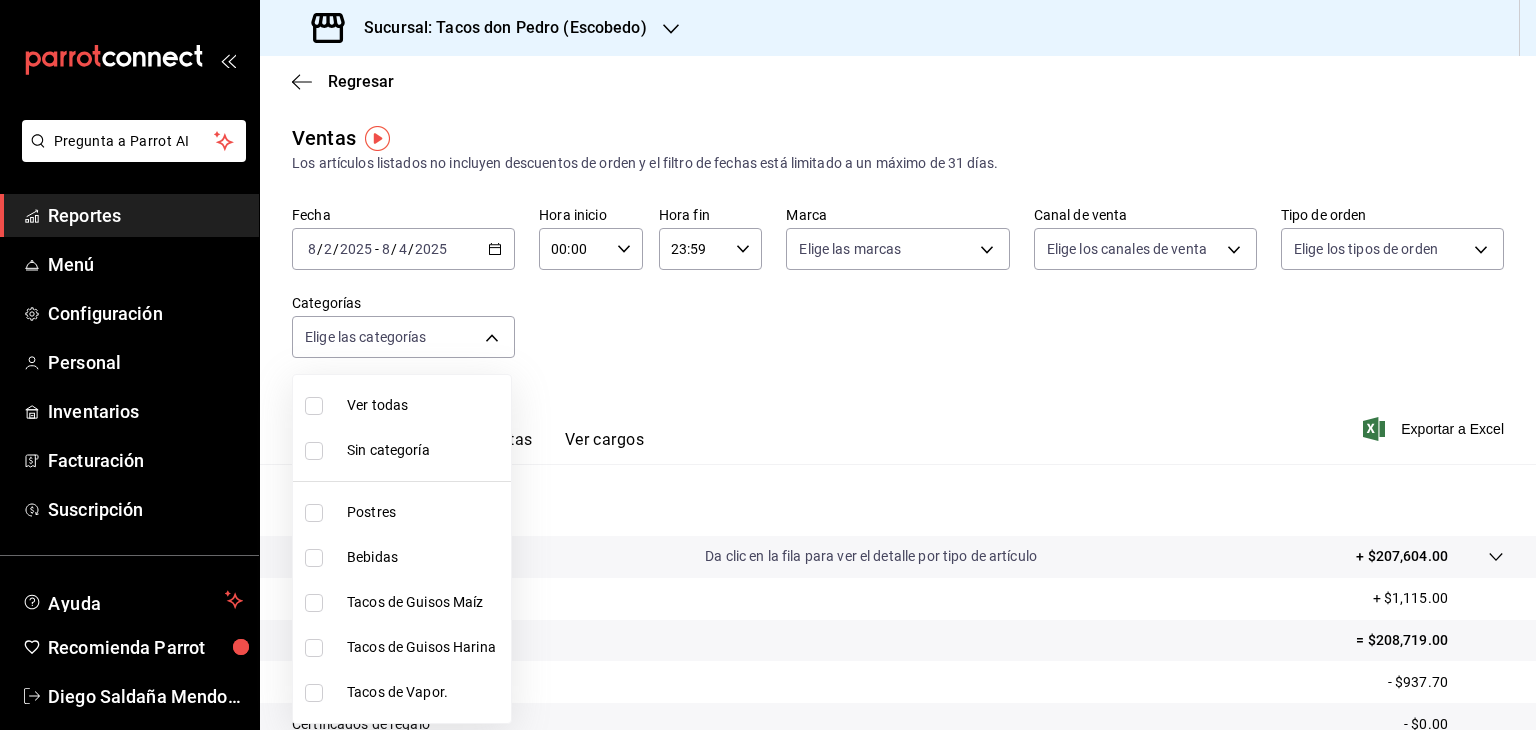 click on "Bebidas" at bounding box center (425, 557) 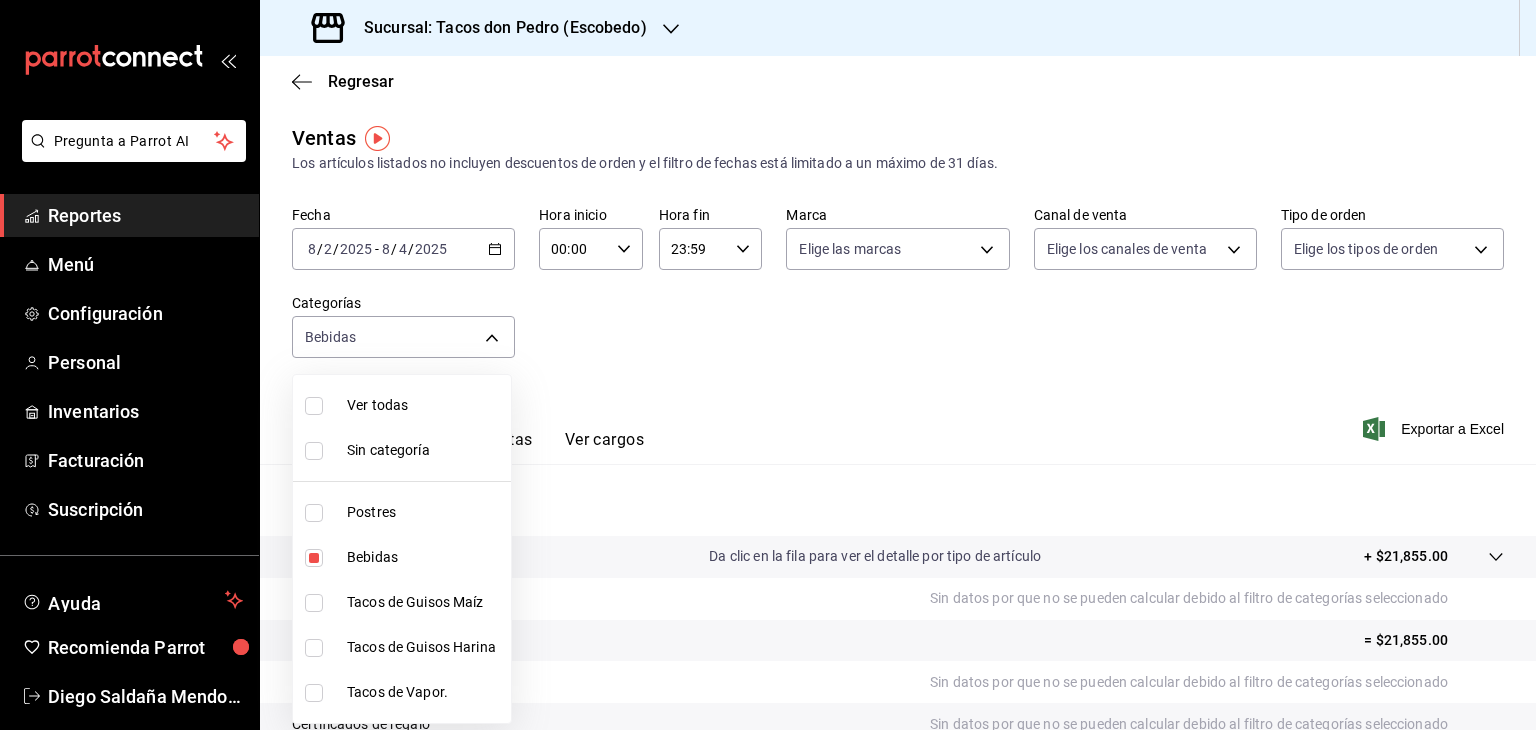 click at bounding box center (768, 365) 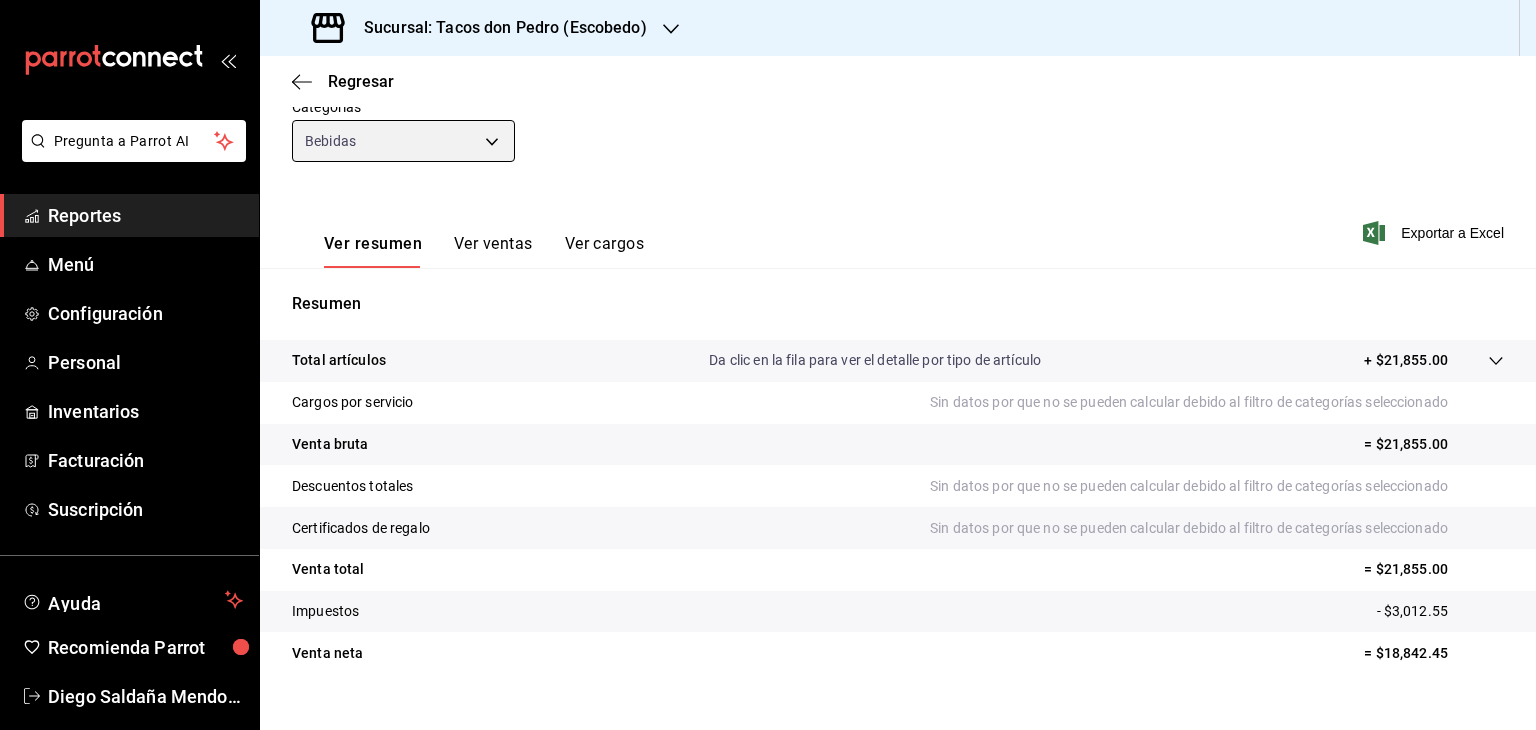 scroll, scrollTop: 201, scrollLeft: 0, axis: vertical 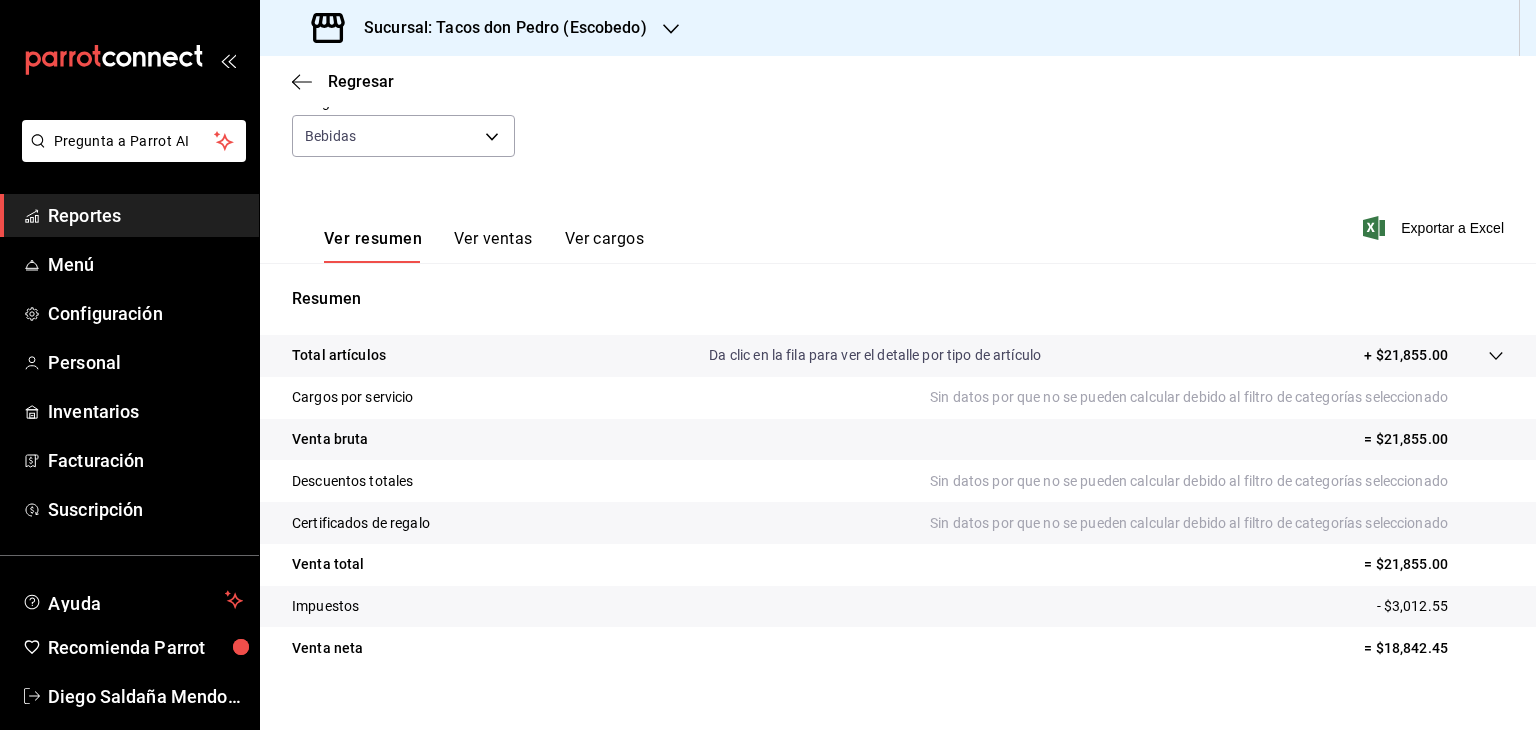 click 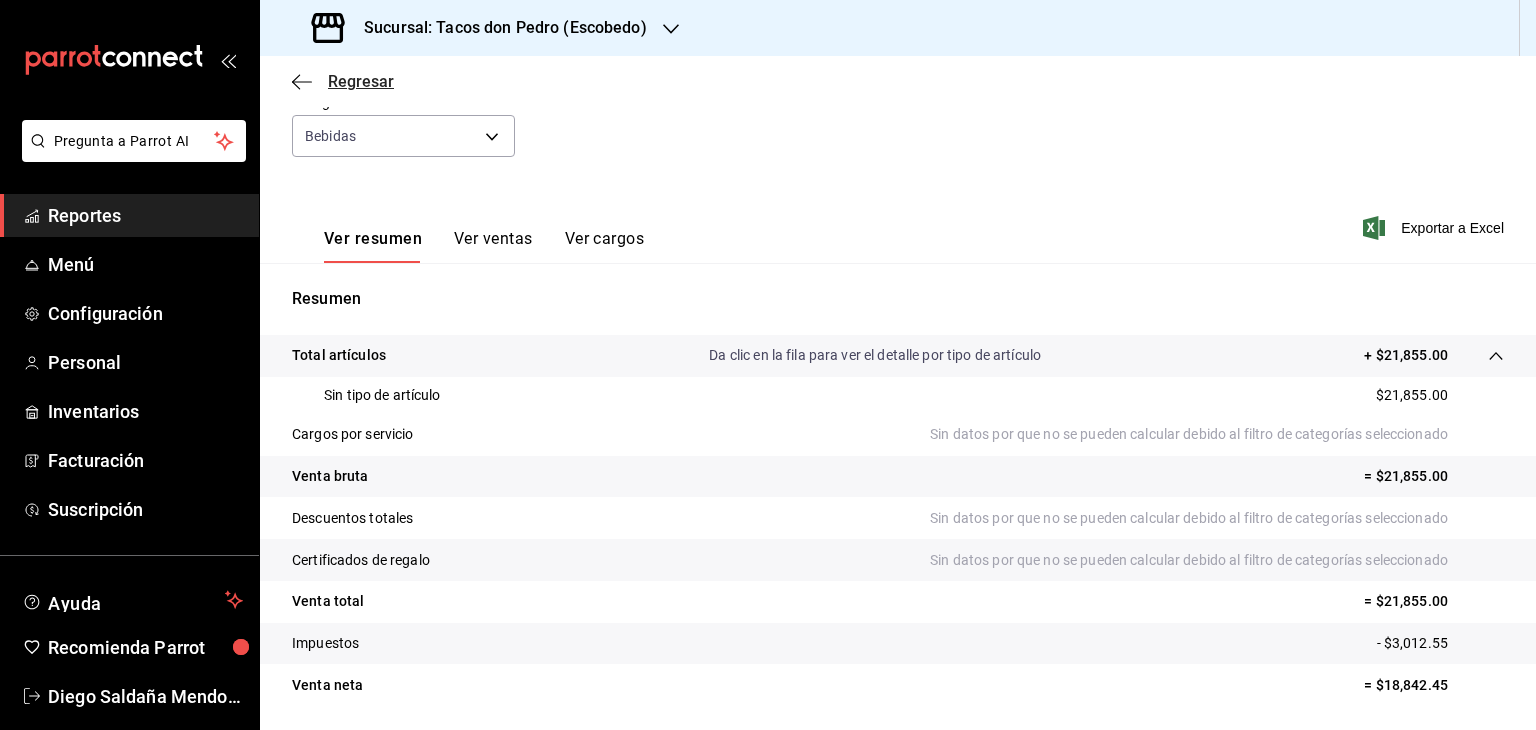 click 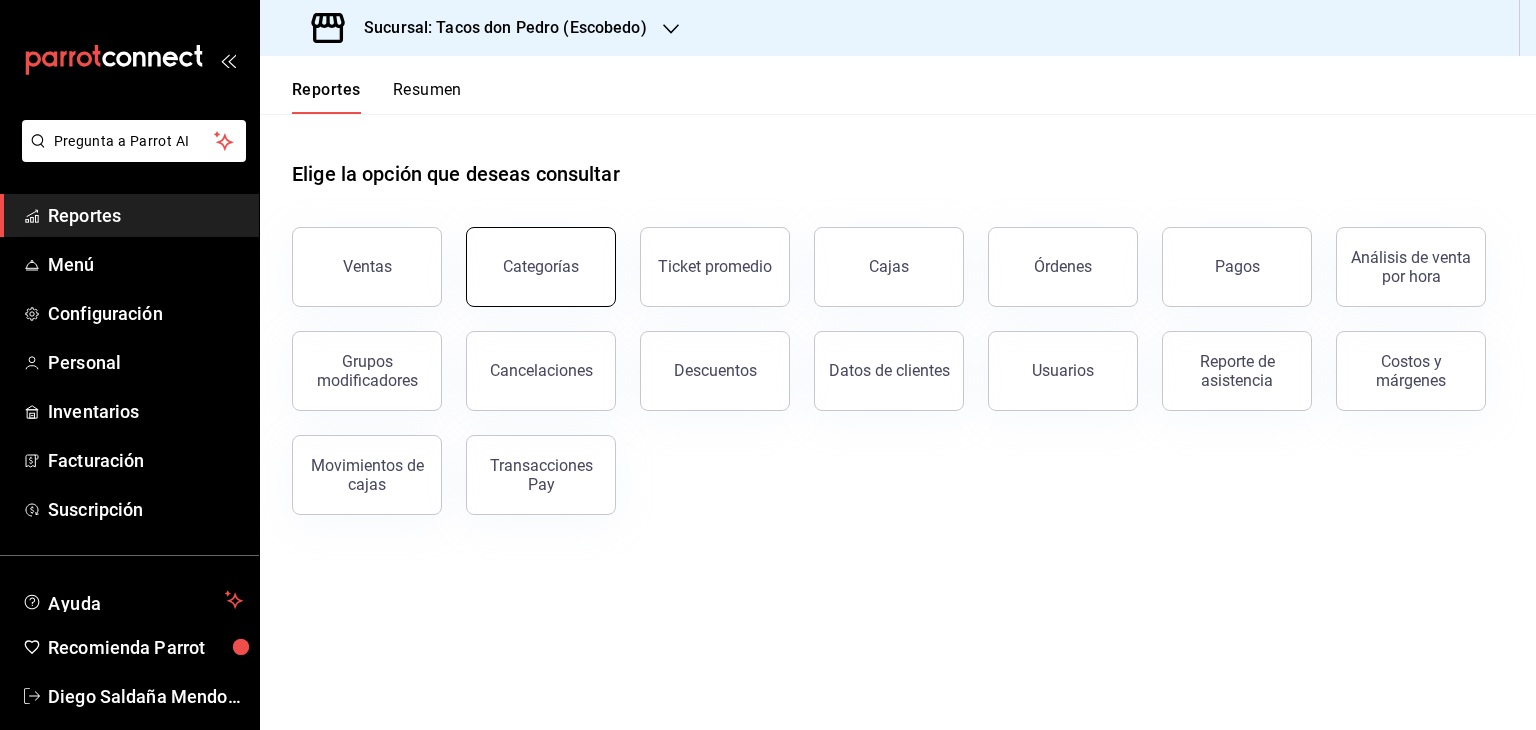 click on "Categorías" at bounding box center (541, 266) 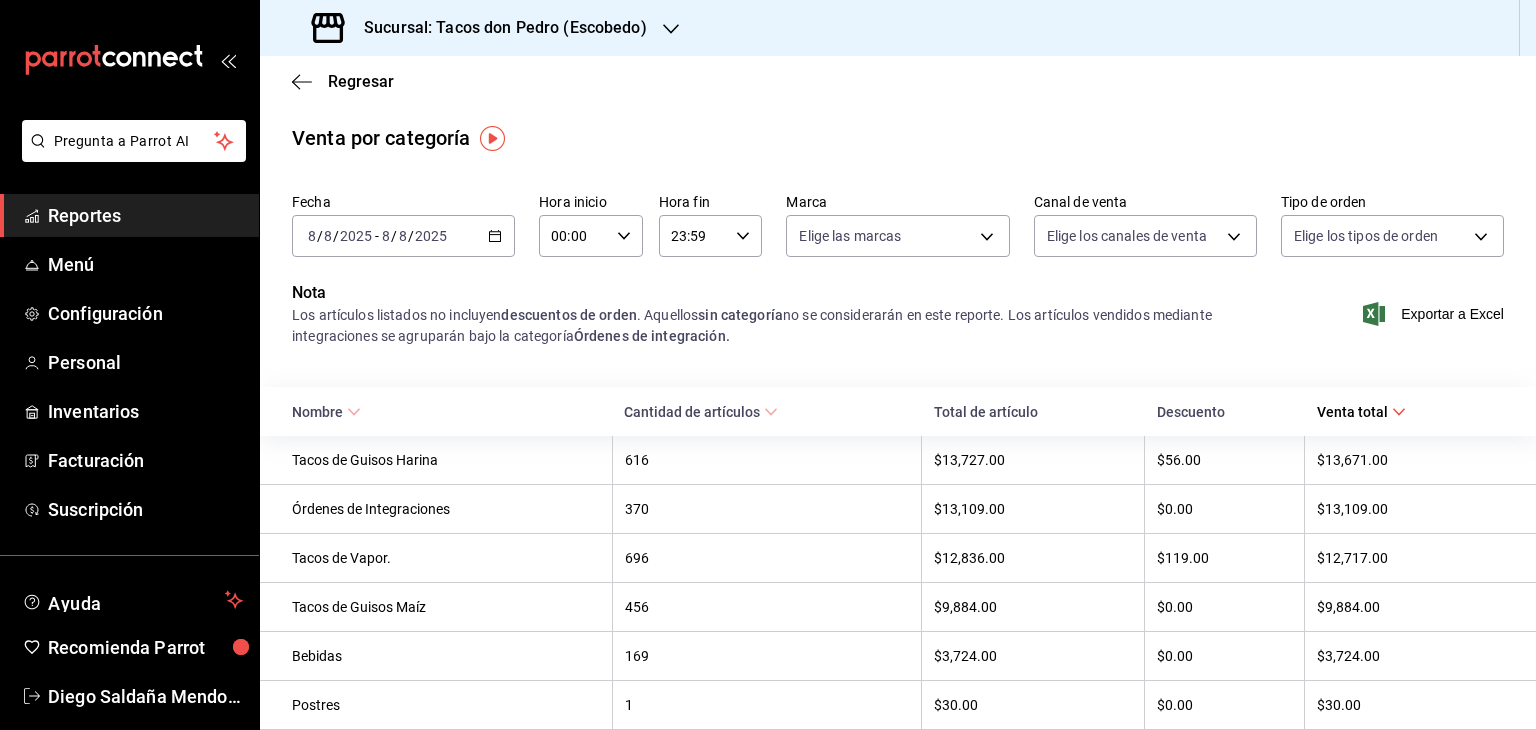 click on "2025-08-08 8 / 8 / 2025 - 2025-08-08 8 / 8 / 2025" at bounding box center (403, 236) 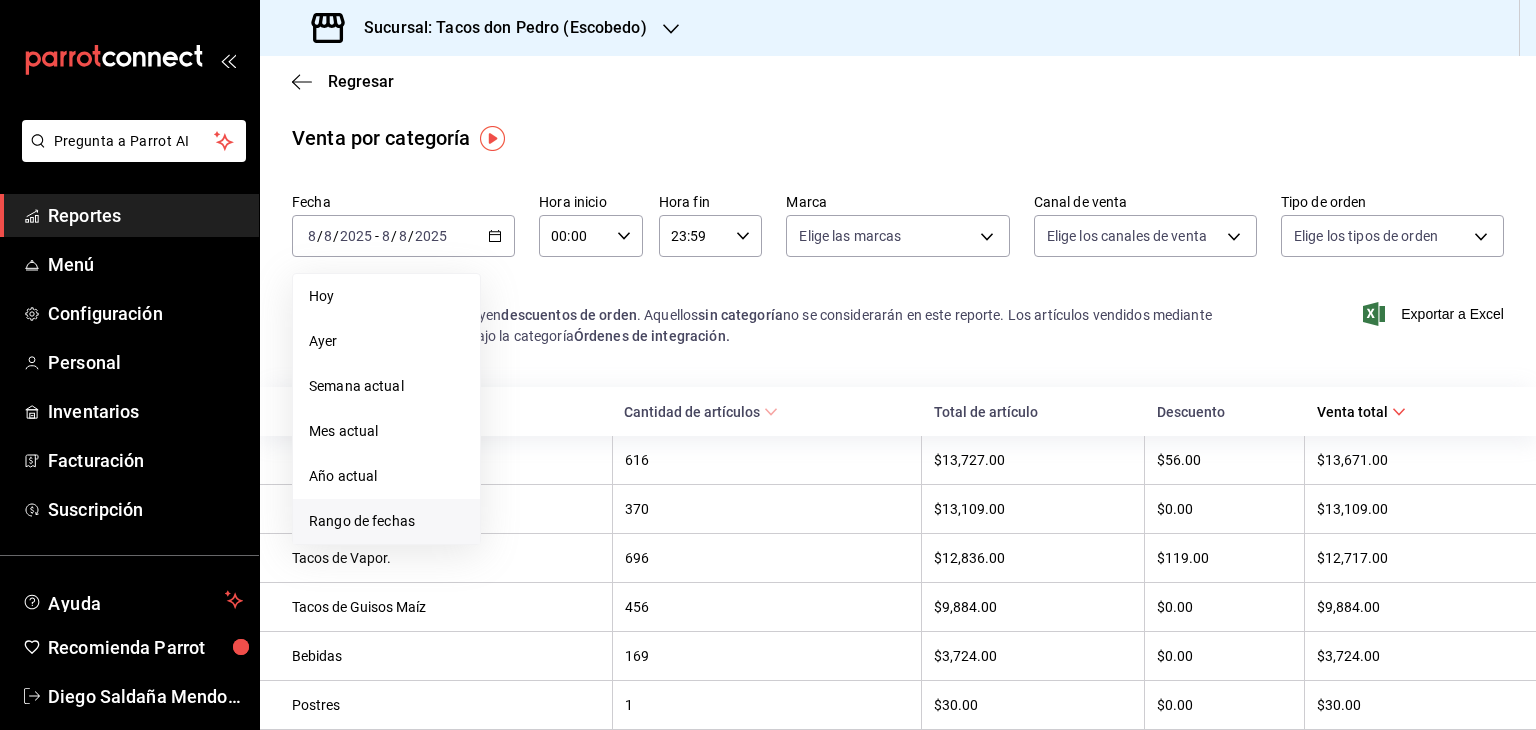 click on "Rango de fechas" at bounding box center [386, 521] 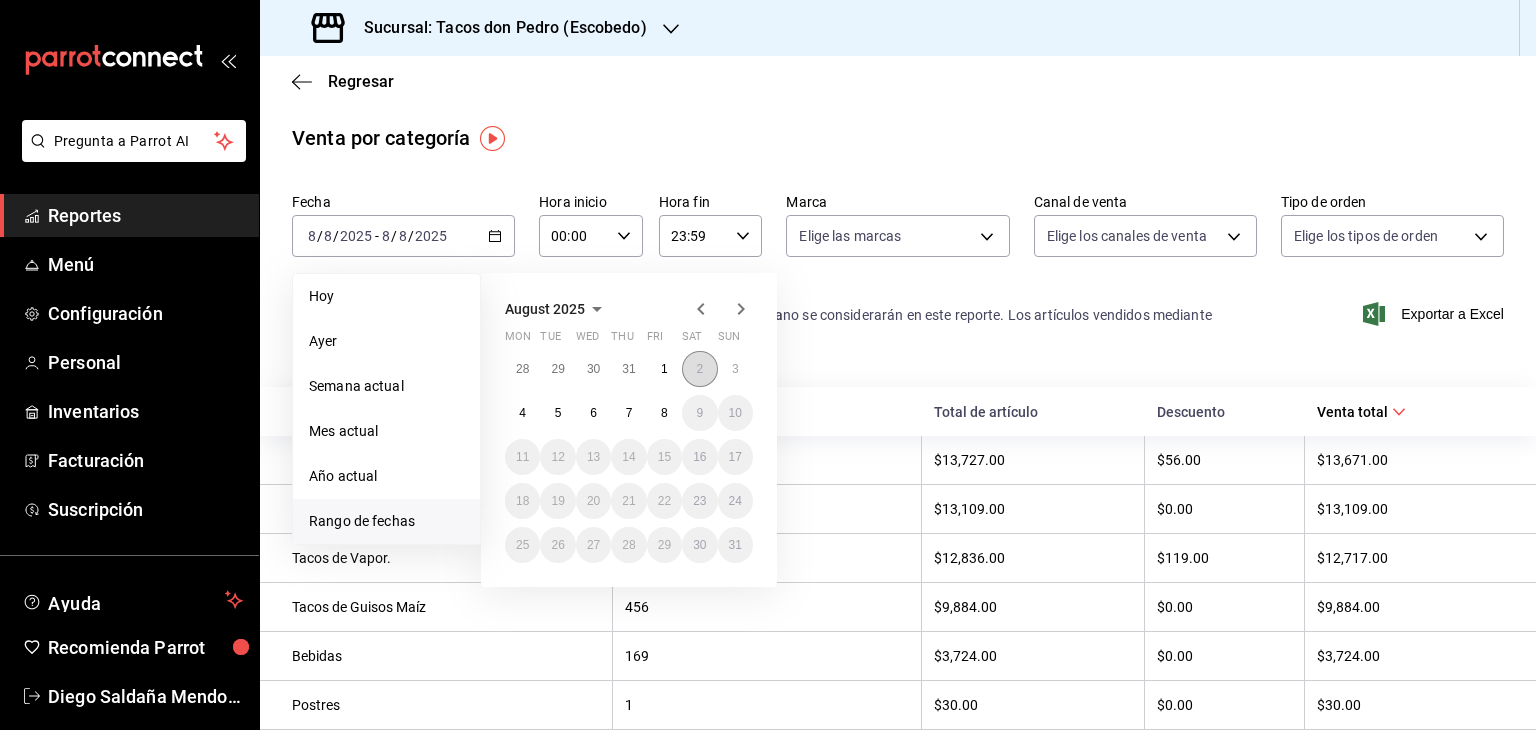 click on "2" at bounding box center [699, 369] 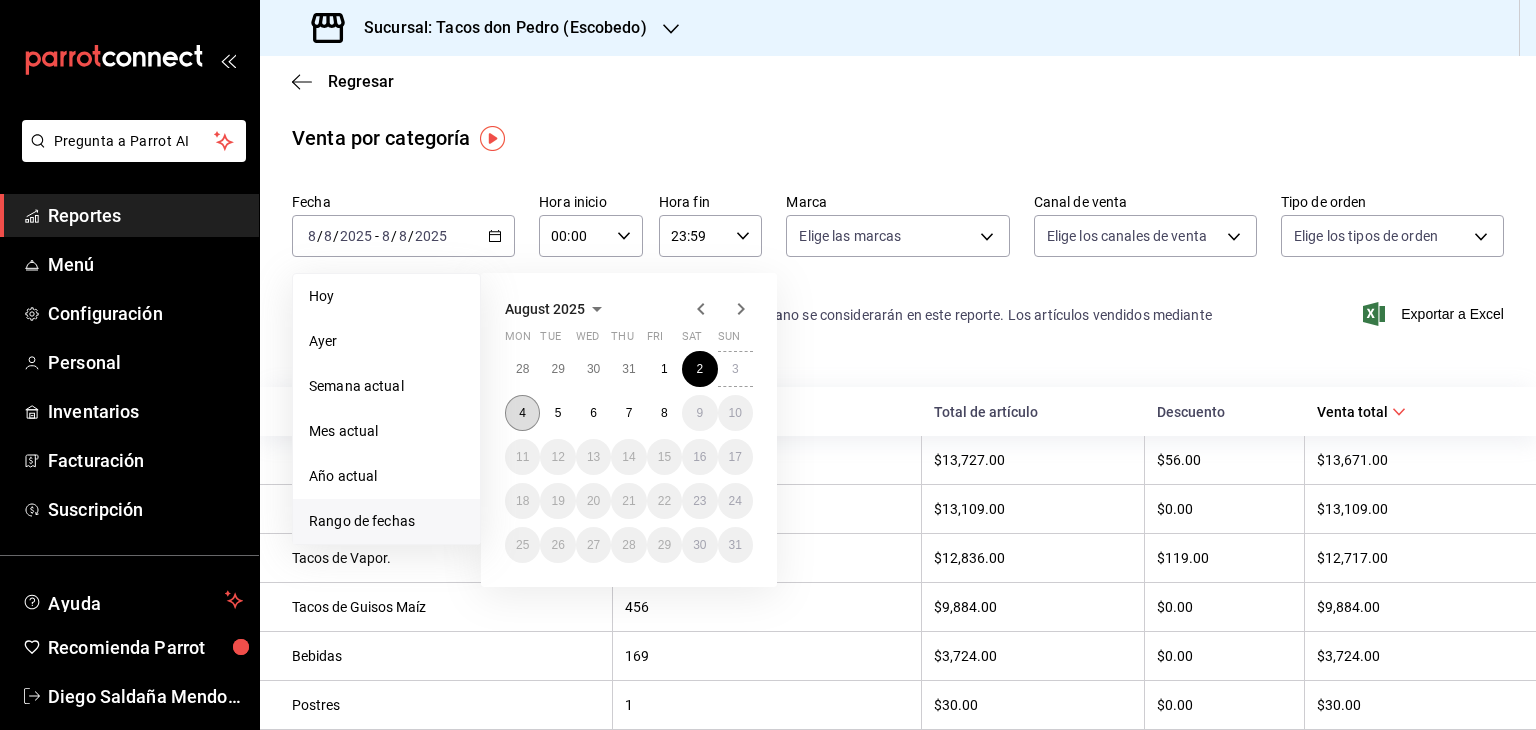 click on "4" at bounding box center [522, 413] 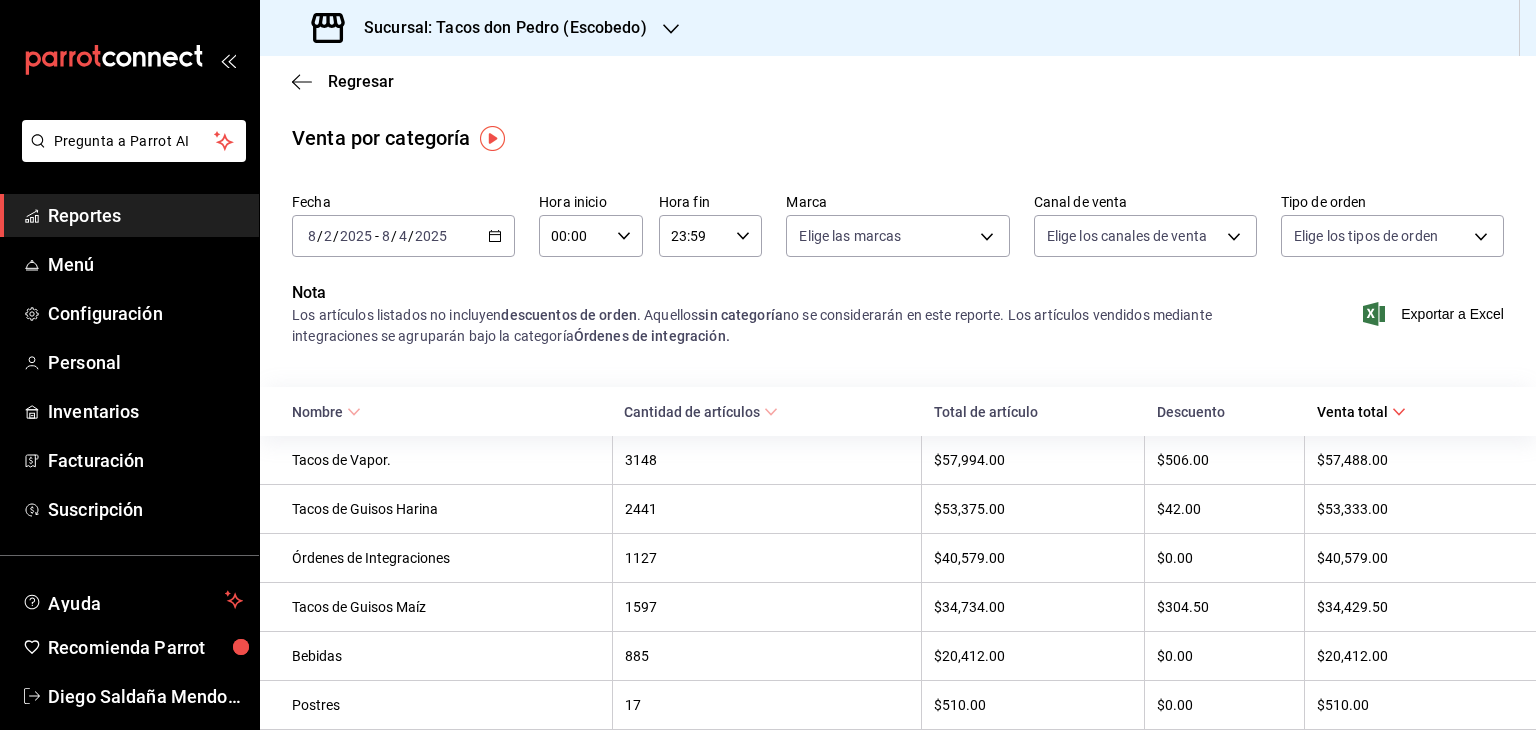 click on "Nota Los artículos listados no incluyen  descuentos de orden . Aquellos  sin categoría  no se considerarán en este reporte. Los artículos vendidos mediante integraciones se agruparán bajo la categoría  Órdenes de integración. Exportar a Excel" at bounding box center [898, 326] 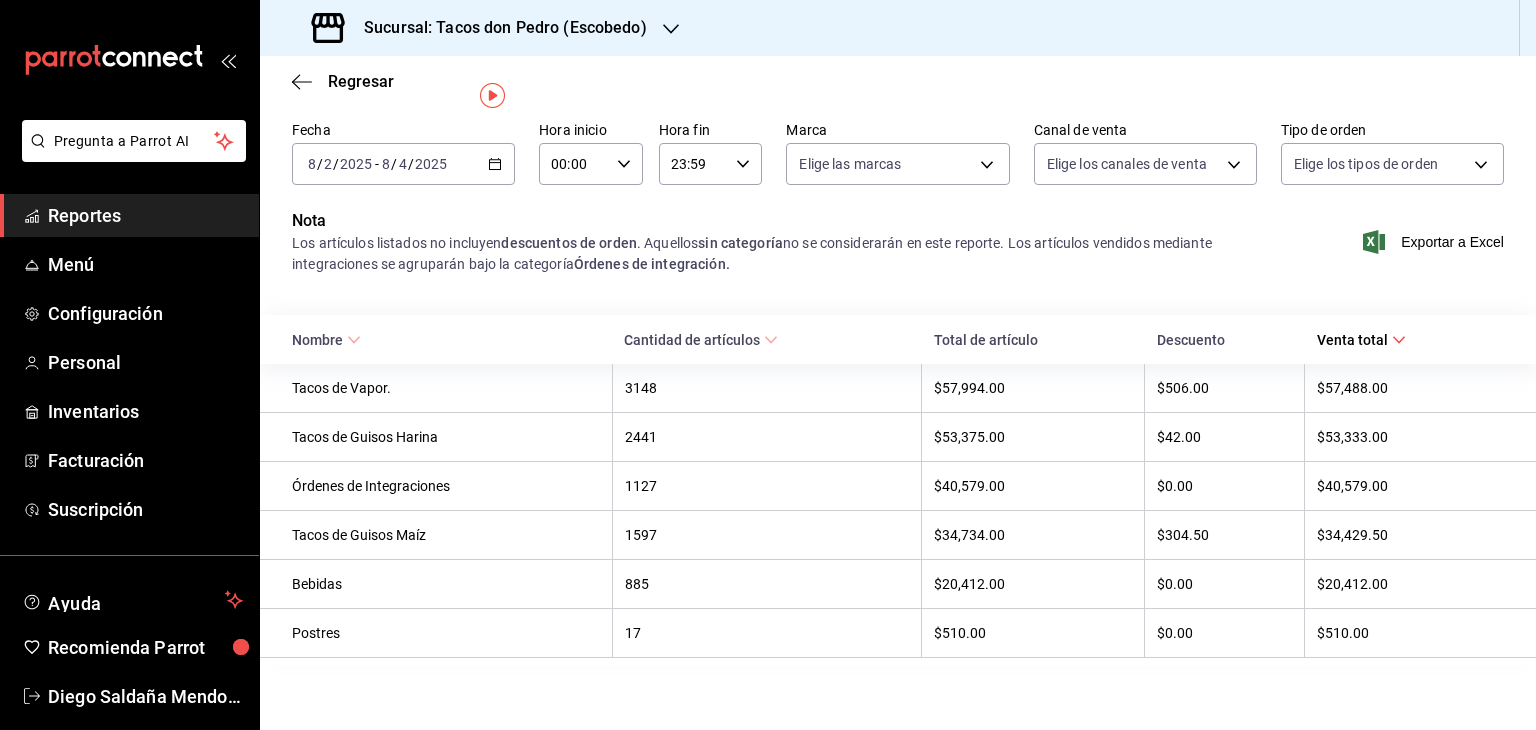 scroll, scrollTop: 37, scrollLeft: 0, axis: vertical 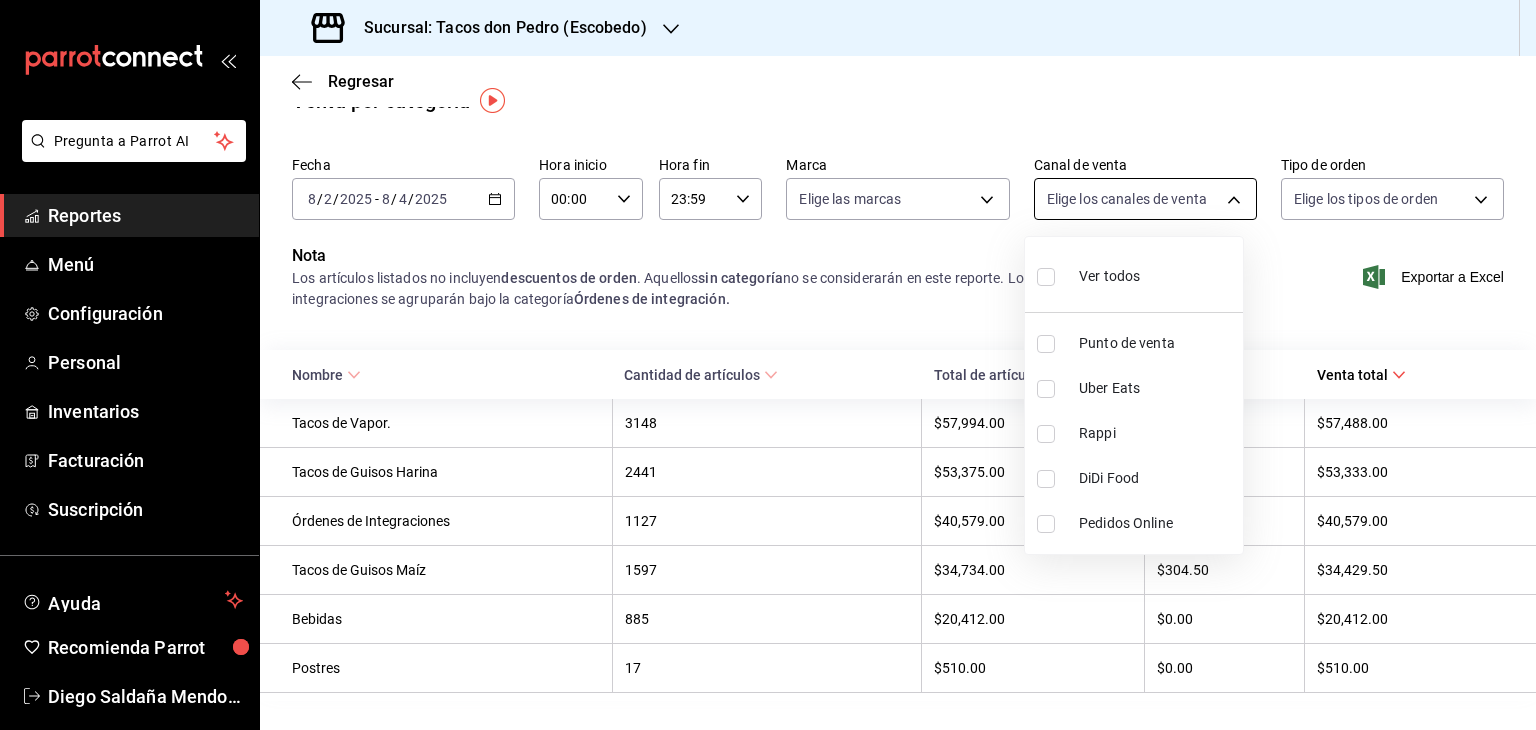 click on "Sucursal: Tacos don Pedro (Escobedo) Regresar Venta por categoría Fecha [DATE] [DATE] - [DATE] [DATE] Hora inicio [TIME] Hora inicio Hora fin [TIME] Hora fin Marca Elige las marcas Canal de venta Elige los canales de venta Tipo de orden Elige los tipos de orden Nota Los artículos listados no incluyen  descuentos de orden . Aquellos  sin categoría  no se considerarán en este reporte. Los artículos vendidos mediante integraciones se agruparán bajo la categoría  Órdenes de integración. Exportar a Excel Nombre Cantidad de artículos Total de artículo Descuento Venta total Tacos de Vapor. [NUMBER] $[PRICE] $[PRICE] $[PRICE] Tacos de Guisos Harina [NUMBER] $[PRICE] $[PRICE] $[PRICE] Órdenes de Integraciones [NUMBER] $[PRICE] $[PRICE] $[PRICE] Tacos de Guisos Maíz [NUMBER] $[PRICE] $[PRICE] $[PRICE] Bebidas" at bounding box center (768, 365) 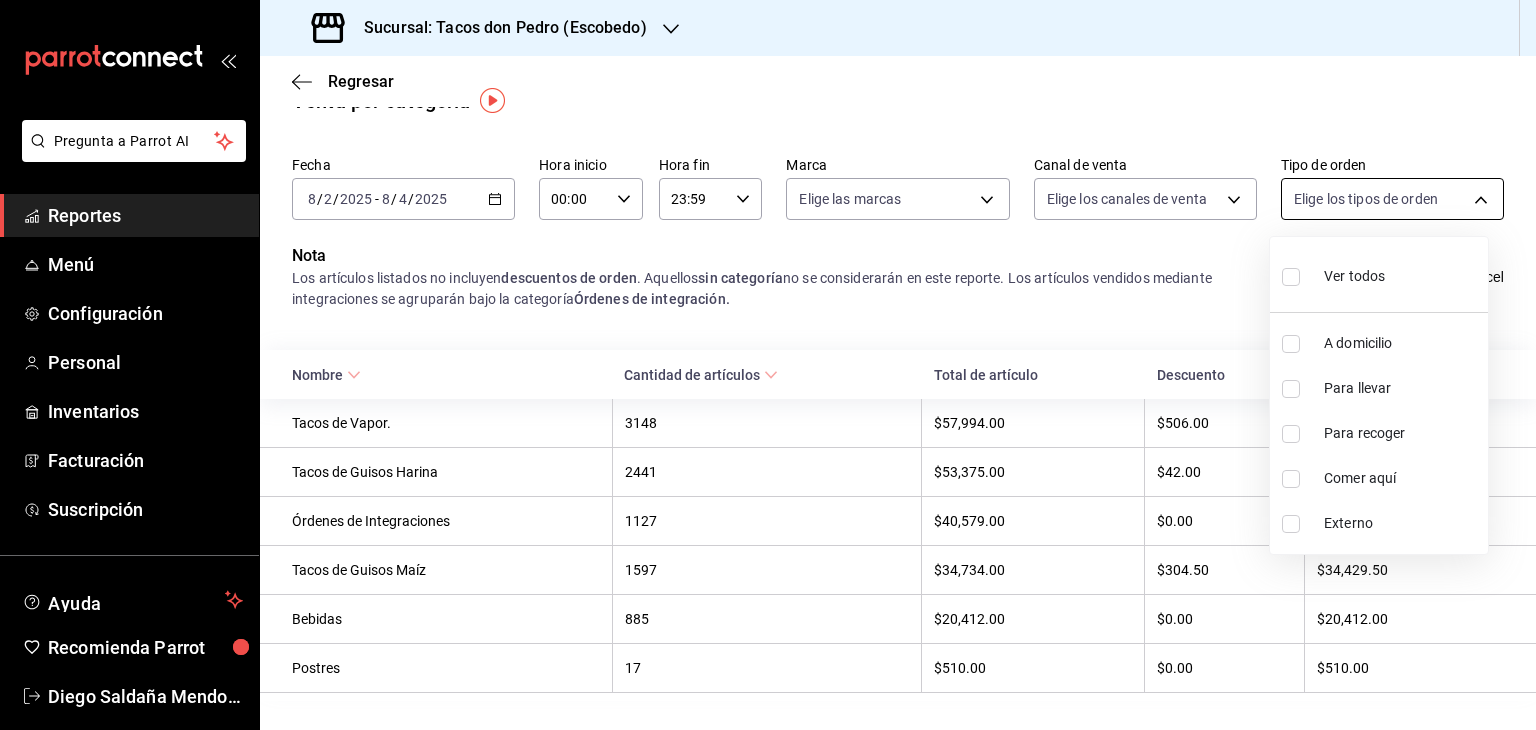 click on "Sucursal: Tacos don Pedro (Escobedo) Regresar Venta por categoría Fecha [DATE] [DATE] - [DATE] [DATE] Hora inicio [TIME] Hora inicio Hora fin [TIME] Hora fin Marca Elige las marcas Canal de venta Elige los canales de venta Tipo de orden Elige los tipos de orden Nota Los artículos listados no incluyen  descuentos de orden . Aquellos  sin categoría  no se considerarán en este reporte. Los artículos vendidos mediante integraciones se agruparán bajo la categoría  Órdenes de integración. Exportar a Excel Nombre Cantidad de artículos Total de artículo Descuento Venta total Tacos de Vapor. [NUMBER] $[PRICE] $[PRICE] $[PRICE] Tacos de Guisos Harina [NUMBER] $[PRICE] $[PRICE] $[PRICE] Órdenes de Integraciones [NUMBER] $[PRICE] $[PRICE] $[PRICE] Tacos de Guisos Maíz [NUMBER] $[PRICE] $[PRICE] $[PRICE] Bebidas" at bounding box center [768, 365] 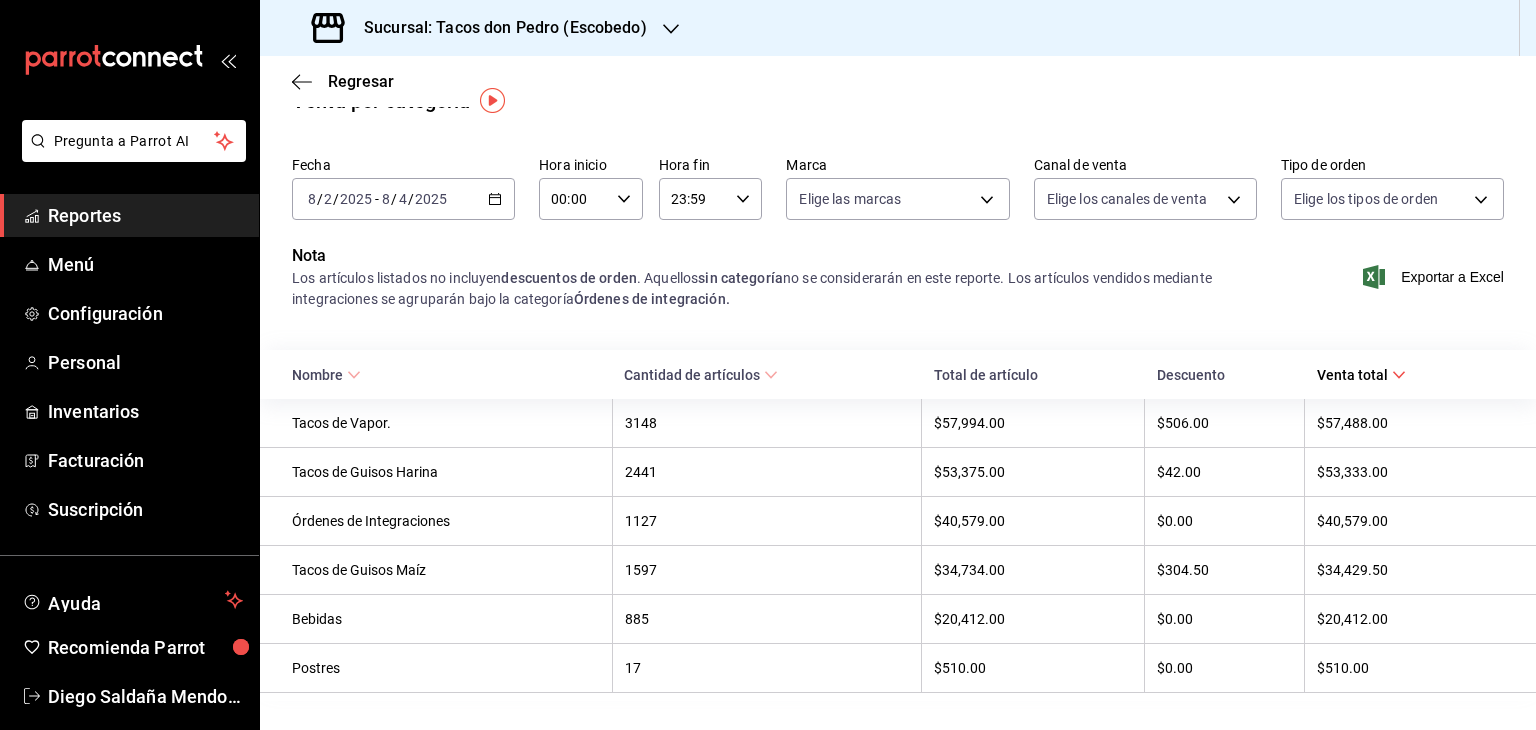 click on "Los artículos listados no incluyen  descuentos de orden . Aquellos  sin categoría  no se considerarán en este reporte. Los artículos vendidos mediante integraciones se agruparán bajo la categoría  Órdenes de integración." at bounding box center [774, 289] 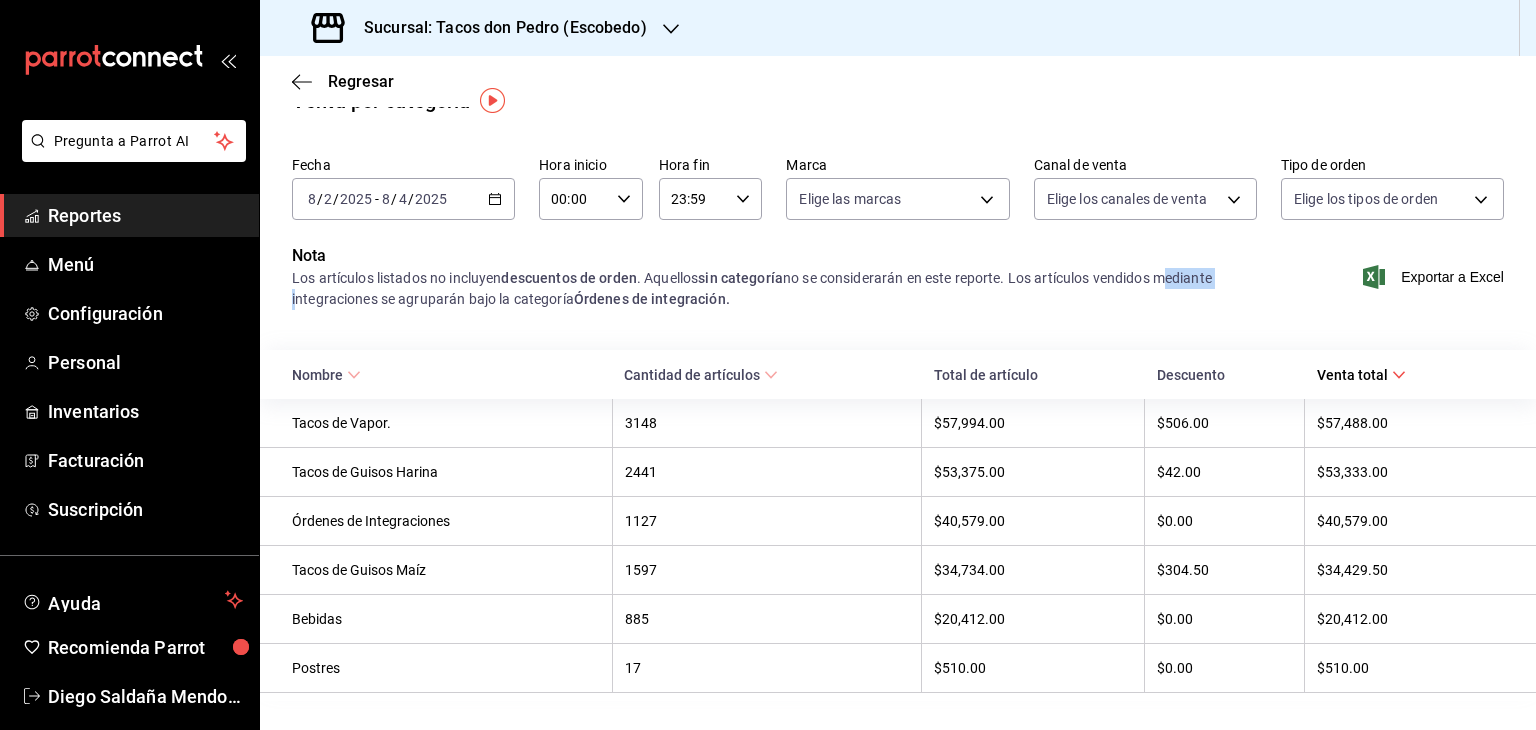 click on "Los artículos listados no incluyen  descuentos de orden . Aquellos  sin categoría  no se considerarán en este reporte. Los artículos vendidos mediante integraciones se agruparán bajo la categoría  Órdenes de integración." at bounding box center [774, 289] 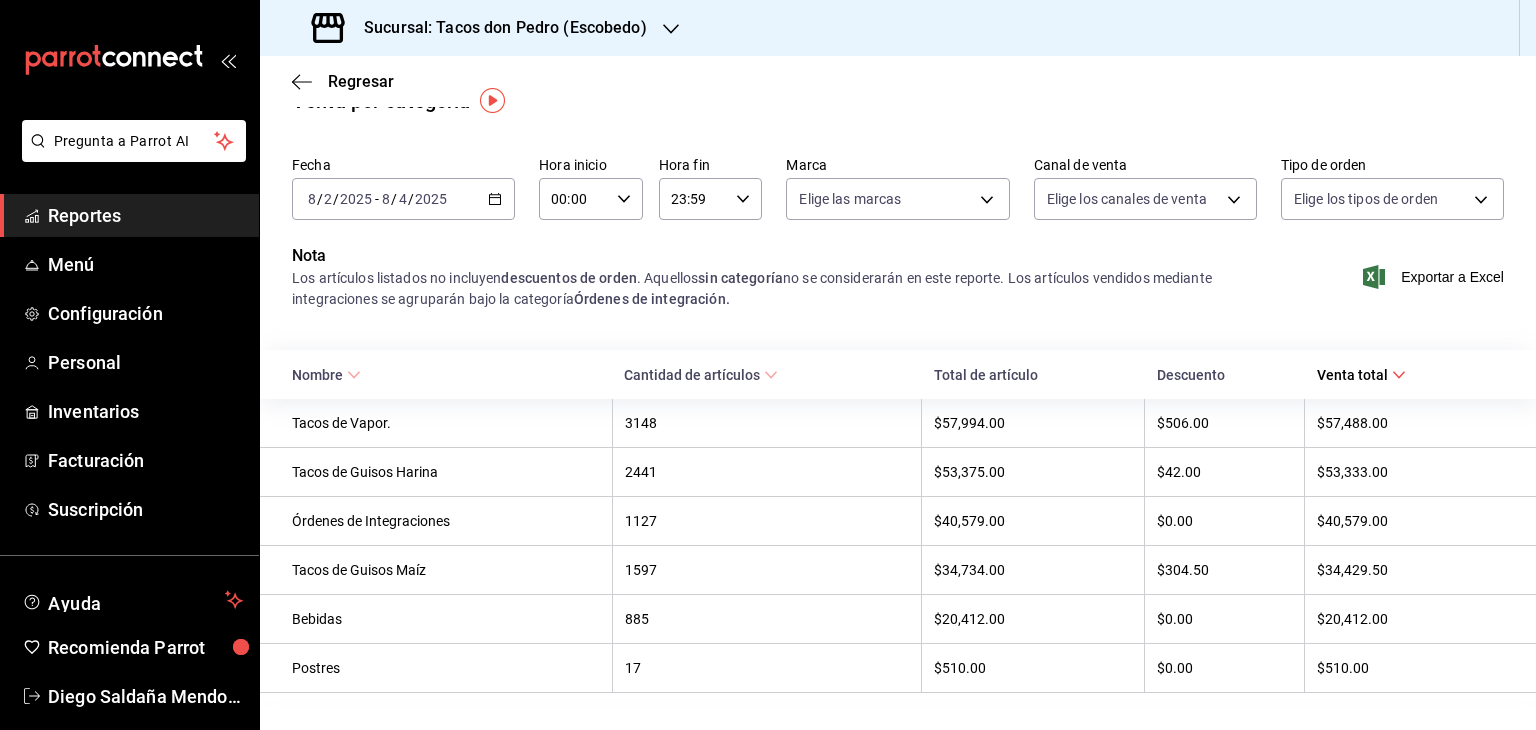 click on "Total de artículo" at bounding box center [1033, 374] 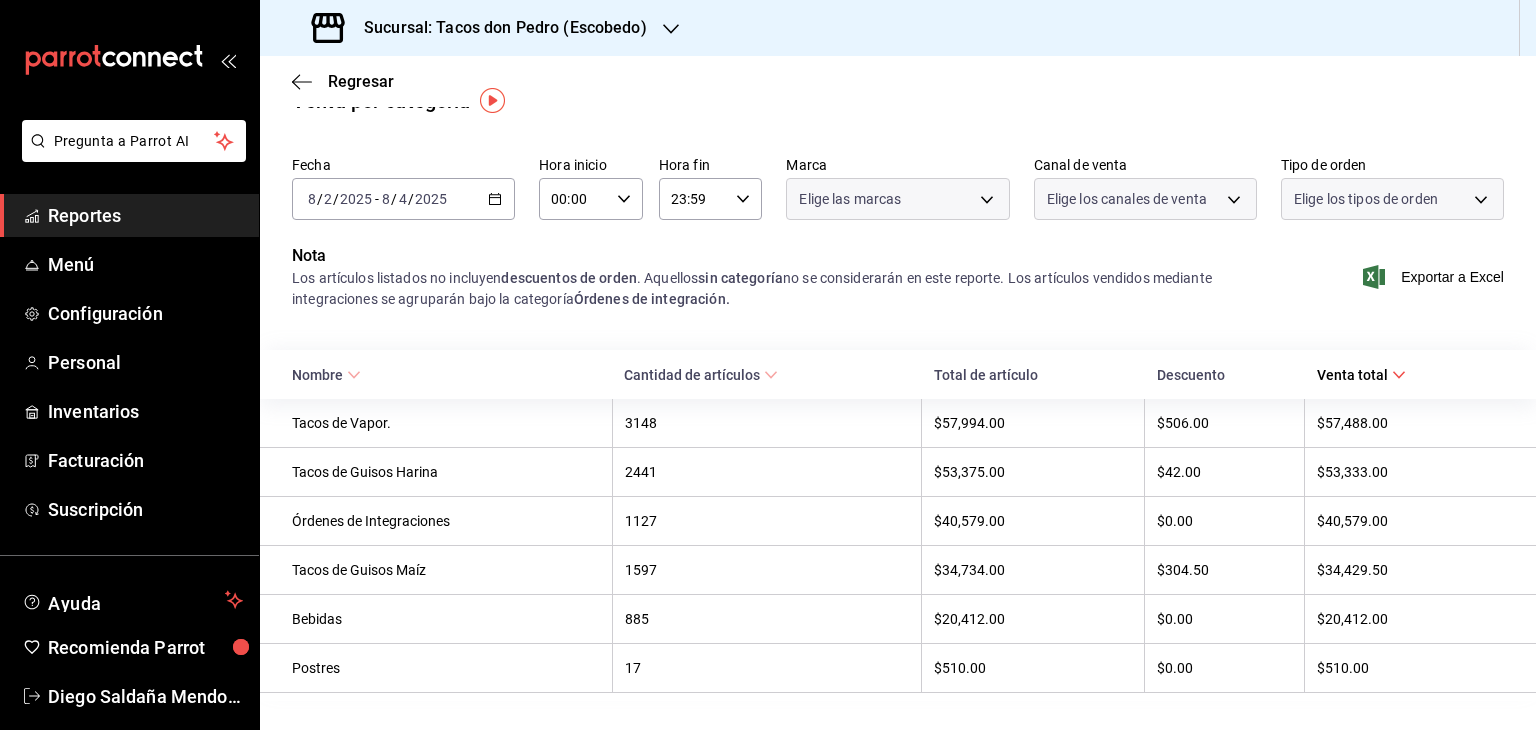 scroll, scrollTop: 0, scrollLeft: 0, axis: both 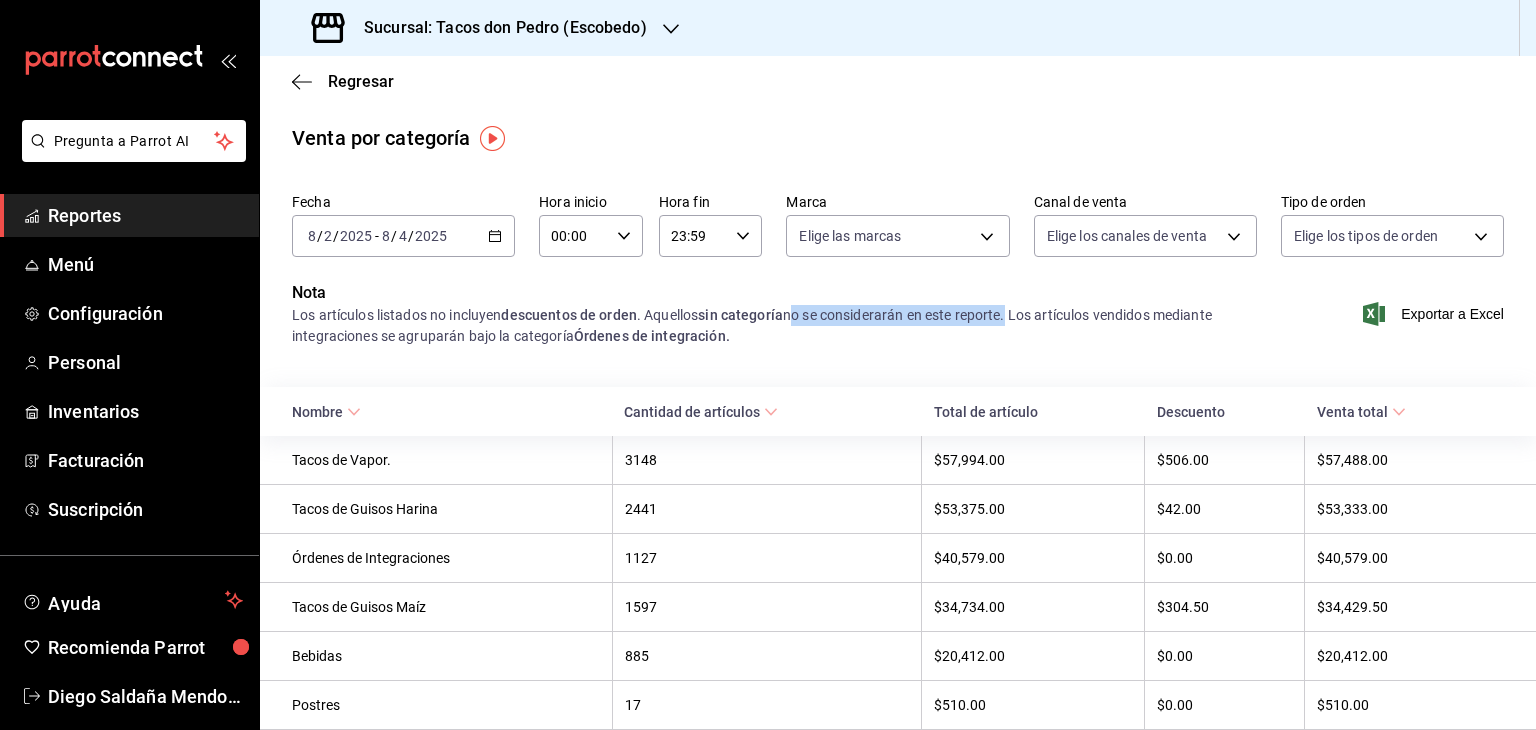 drag, startPoint x: 1014, startPoint y: 317, endPoint x: 796, endPoint y: 315, distance: 218.00917 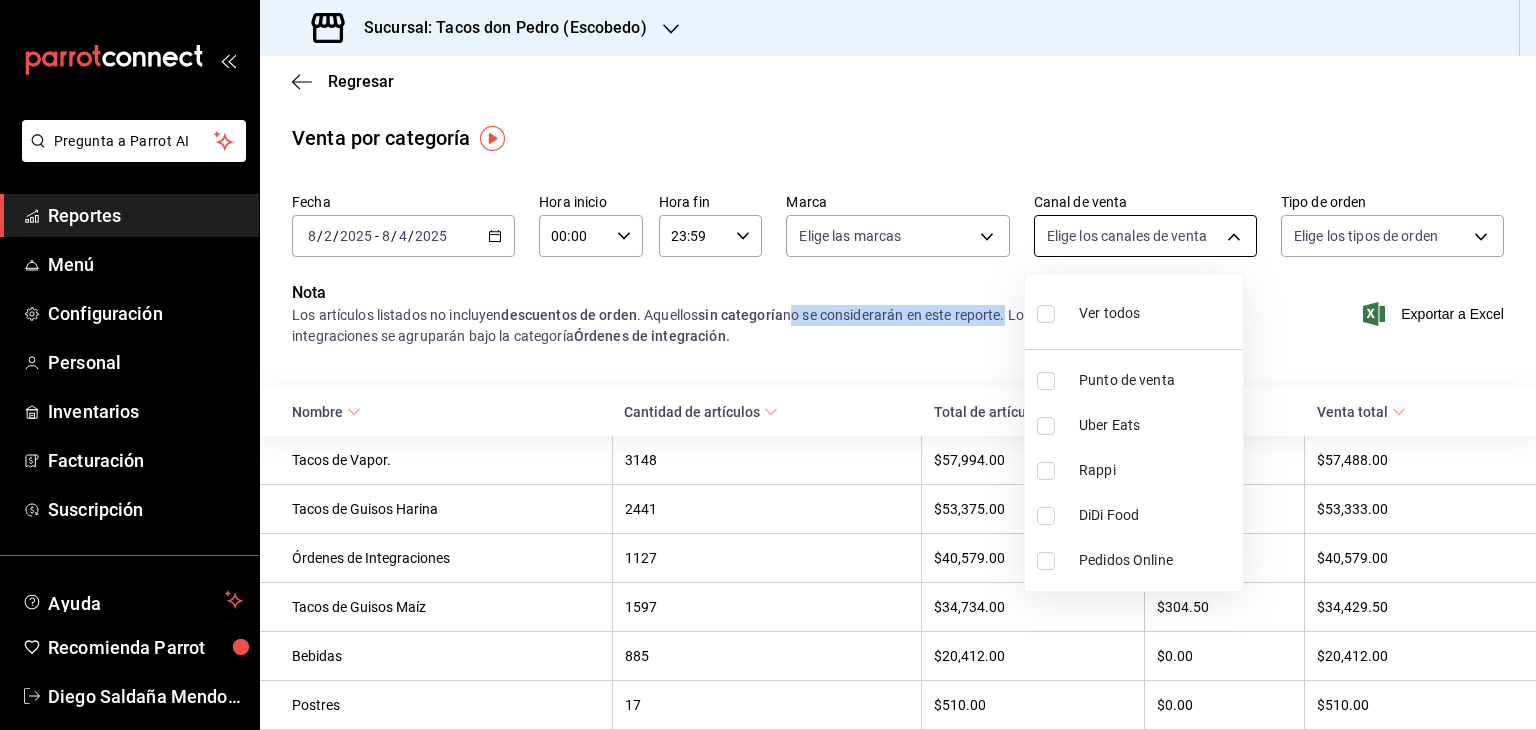 click on "Sucursal: Tacos don Pedro (Escobedo) Regresar Venta por categoría Fecha [DATE] [DATE] - [DATE] [DATE] Hora inicio [TIME] Hora inicio Hora fin [TIME] Hora fin Marca Elige las marcas Canal de venta Elige los canales de venta Tipo de orden Elige los tipos de orden Nota Los artículos listados no incluyen  descuentos de orden . Aquellos  sin categoría  no se considerarán en este reporte. Los artículos vendidos mediante integraciones se agruparán bajo la categoría  Órdenes de integración. Exportar a Excel Nombre Cantidad de artículos Total de artículo Descuento Venta total Tacos de Vapor. [NUMBER] $[PRICE] $[PRICE] $[PRICE] Tacos de Guisos Harina [NUMBER] $[PRICE] $[PRICE] $[PRICE] Órdenes de Integraciones [NUMBER] $[PRICE] $[PRICE] $[PRICE] Tacos de Guisos Maíz [NUMBER] $[PRICE] $[PRICE] $[PRICE] Bebidas" at bounding box center [768, 365] 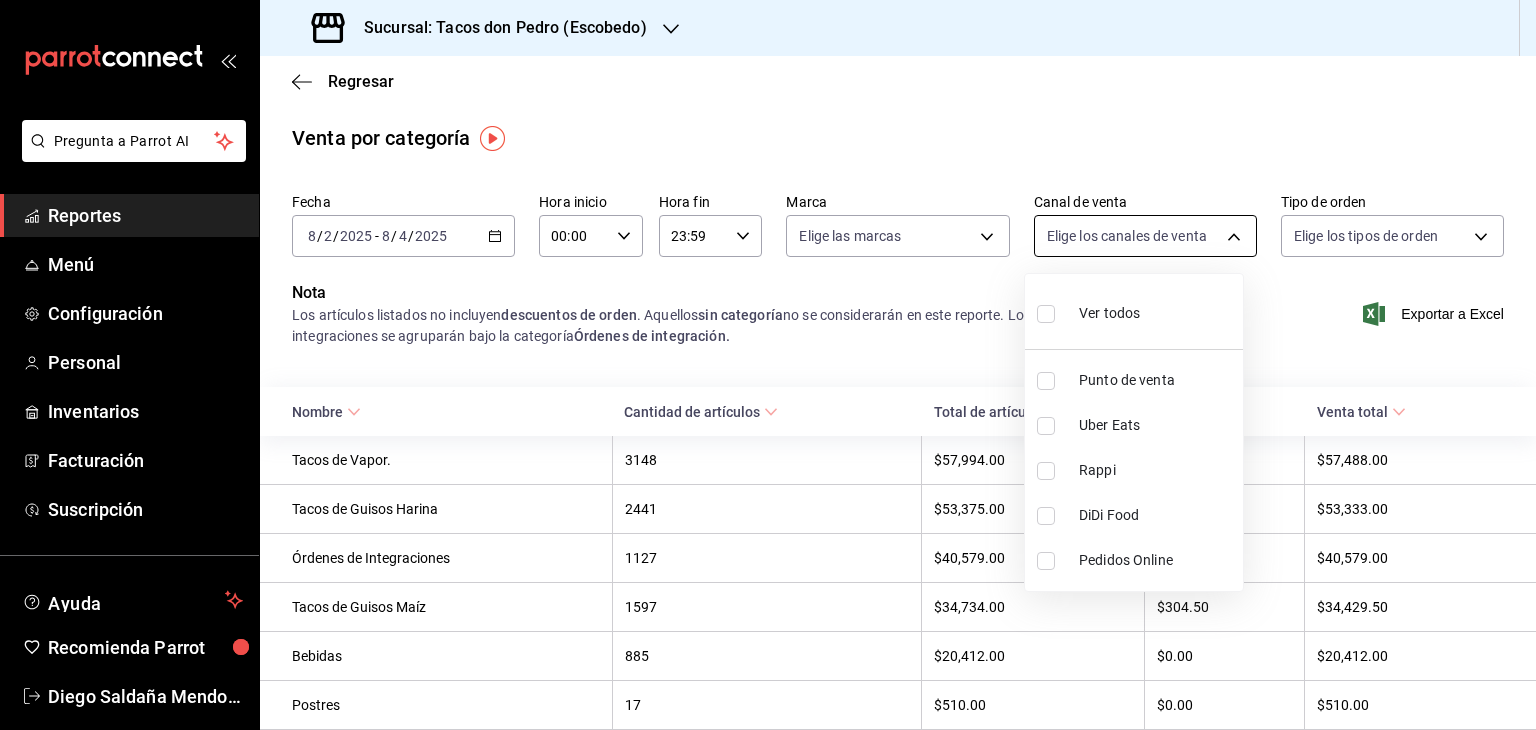 click at bounding box center (768, 365) 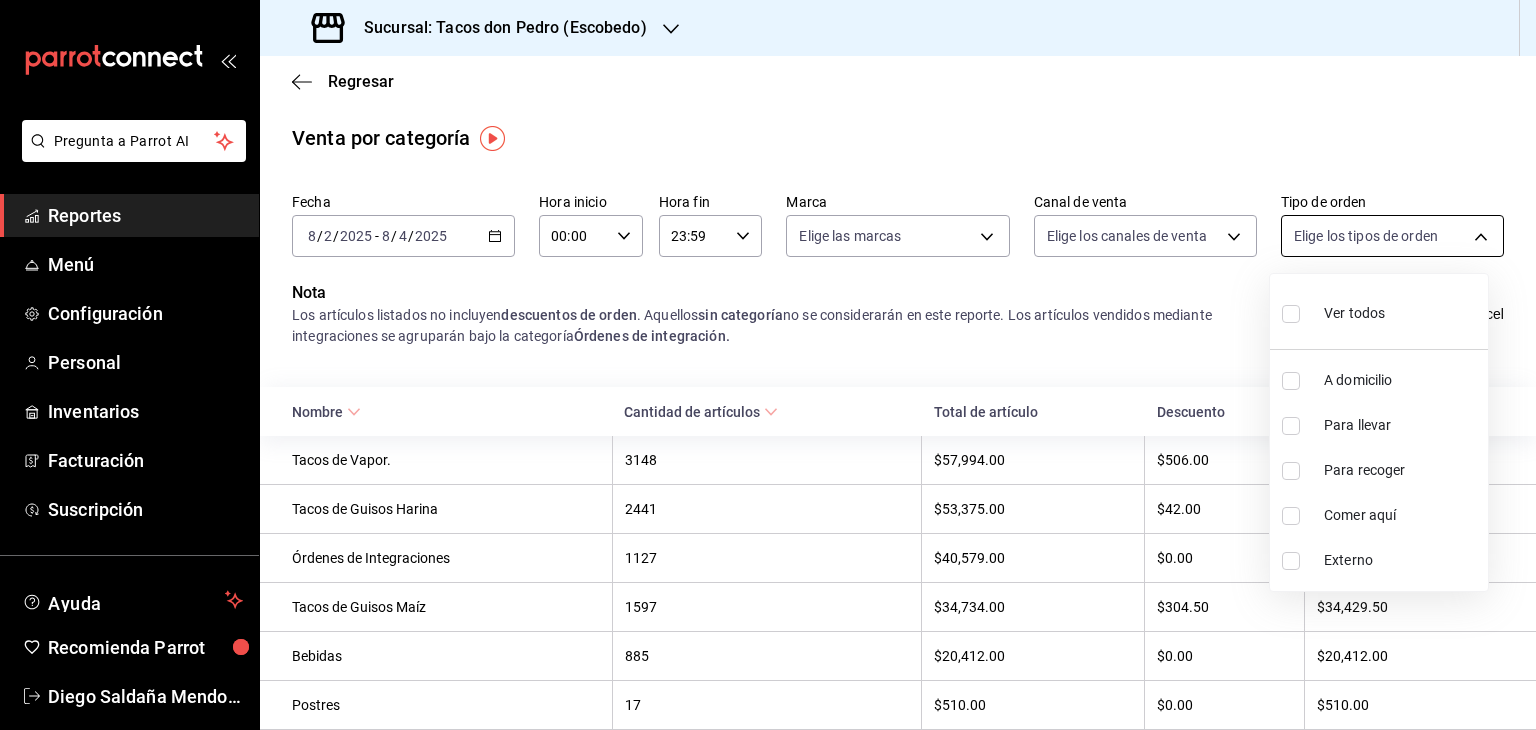 click on "Sucursal: Tacos don Pedro (Escobedo) Regresar Venta por categoría Fecha [DATE] [DATE] - [DATE] [DATE] Hora inicio [TIME] Hora inicio Hora fin [TIME] Hora fin Marca Elige las marcas Canal de venta Elige los canales de venta Tipo de orden Elige los tipos de orden Nota Los artículos listados no incluyen  descuentos de orden . Aquellos  sin categoría  no se considerarán en este reporte. Los artículos vendidos mediante integraciones se agruparán bajo la categoría  Órdenes de integración. Exportar a Excel Nombre Cantidad de artículos Total de artículo Descuento Venta total Tacos de Vapor. [NUMBER] $[PRICE] $[PRICE] $[PRICE] Tacos de Guisos Harina [NUMBER] $[PRICE] $[PRICE] $[PRICE] Órdenes de Integraciones [NUMBER] $[PRICE] $[PRICE] $[PRICE] Tacos de Guisos Maíz [NUMBER] $[PRICE] $[PRICE] $[PRICE] Bebidas" at bounding box center [768, 365] 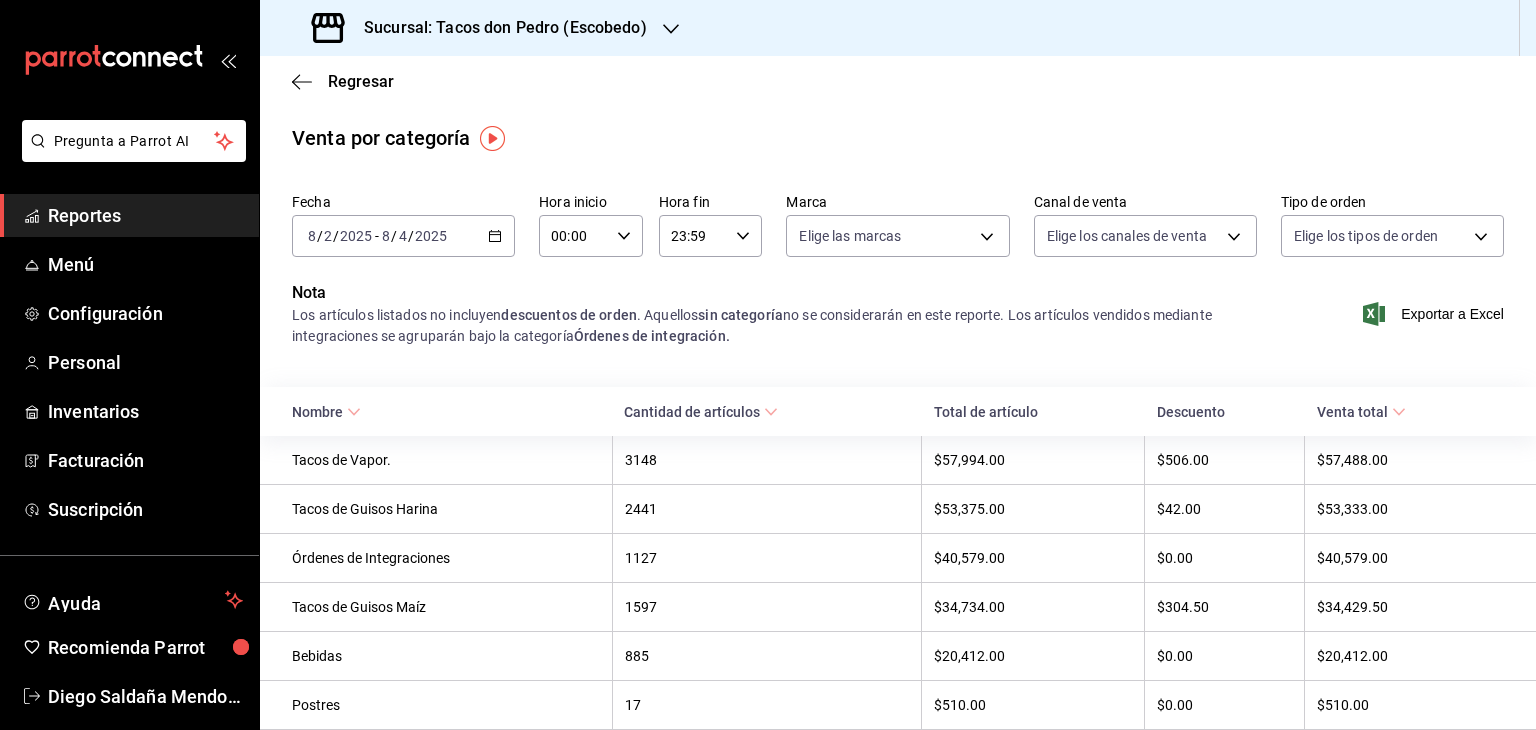 click on "Fecha [DATE] [DATE] - [DATE] [DATE] Hora inicio [TIME] Hora inicio Hora fin [TIME] Hora fin Marca Elige las marcas Canal de venta Elige los canales de venta Tipo de orden Elige los tipos de orden Nota Los artículos listados no incluyen  descuentos de orden . Aquellos  sin categoría  no se considerarán en este reporte. Los artículos vendidos mediante integraciones se agruparán bajo la categoría  Órdenes de integración. Exportar a Excel Nombre Cantidad de artículos Total de artículo Descuento Venta total Tacos de Vapor. [NUMBER] $[PRICE] $[PRICE] $[PRICE] Tacos de Guisos Harina [NUMBER] $[PRICE] $[PRICE] $[PRICE] Órdenes de Integraciones [NUMBER] $[PRICE] $[PRICE] $[PRICE] Tacos de Guisos Maíz [NUMBER] $[PRICE] $[PRICE] $[PRICE] Bebidas [NUMBER] $[PRICE] $[PRICE] $[PRICE] Postres [NUMBER] $[PRICE] $[PRICE] $[PRICE]" at bounding box center [898, 477] 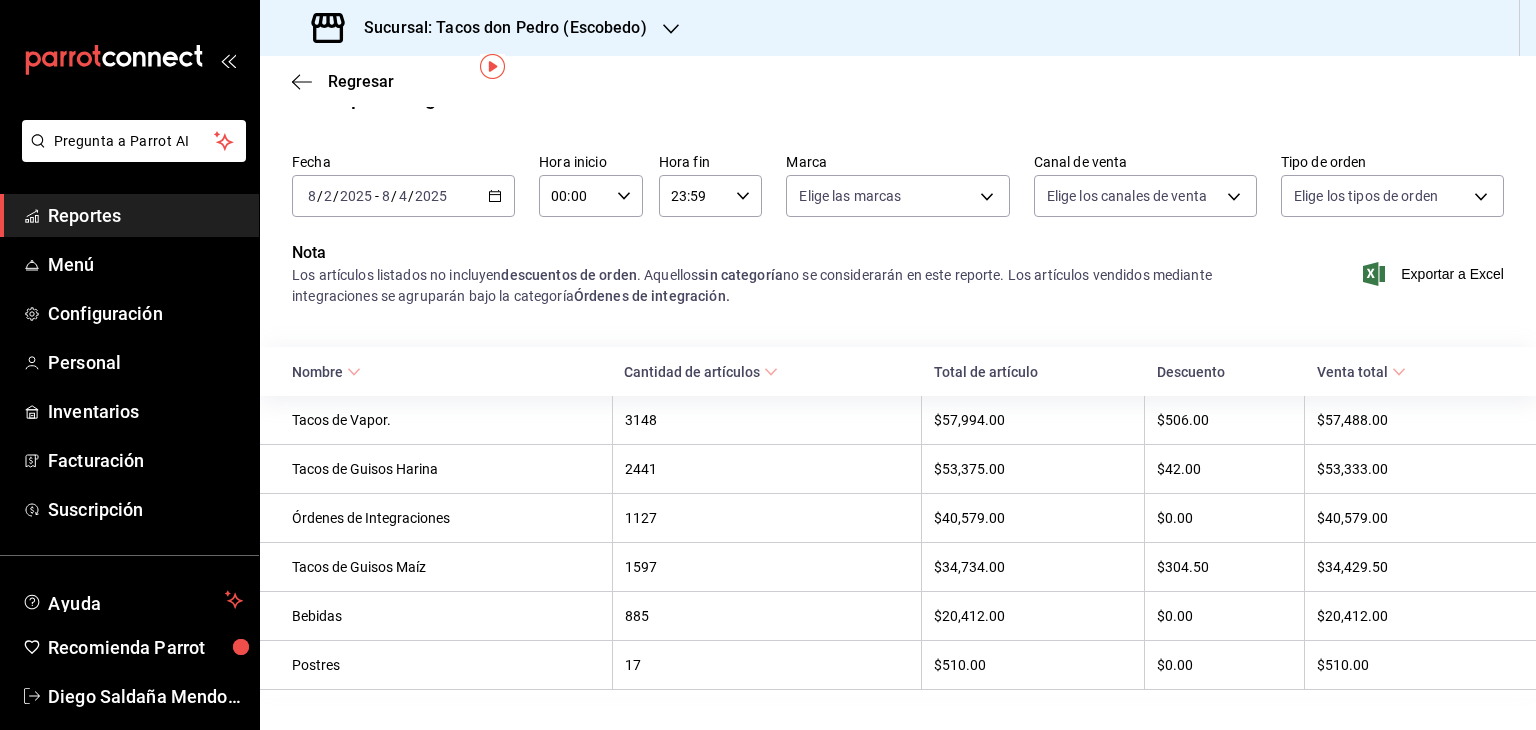 scroll, scrollTop: 77, scrollLeft: 0, axis: vertical 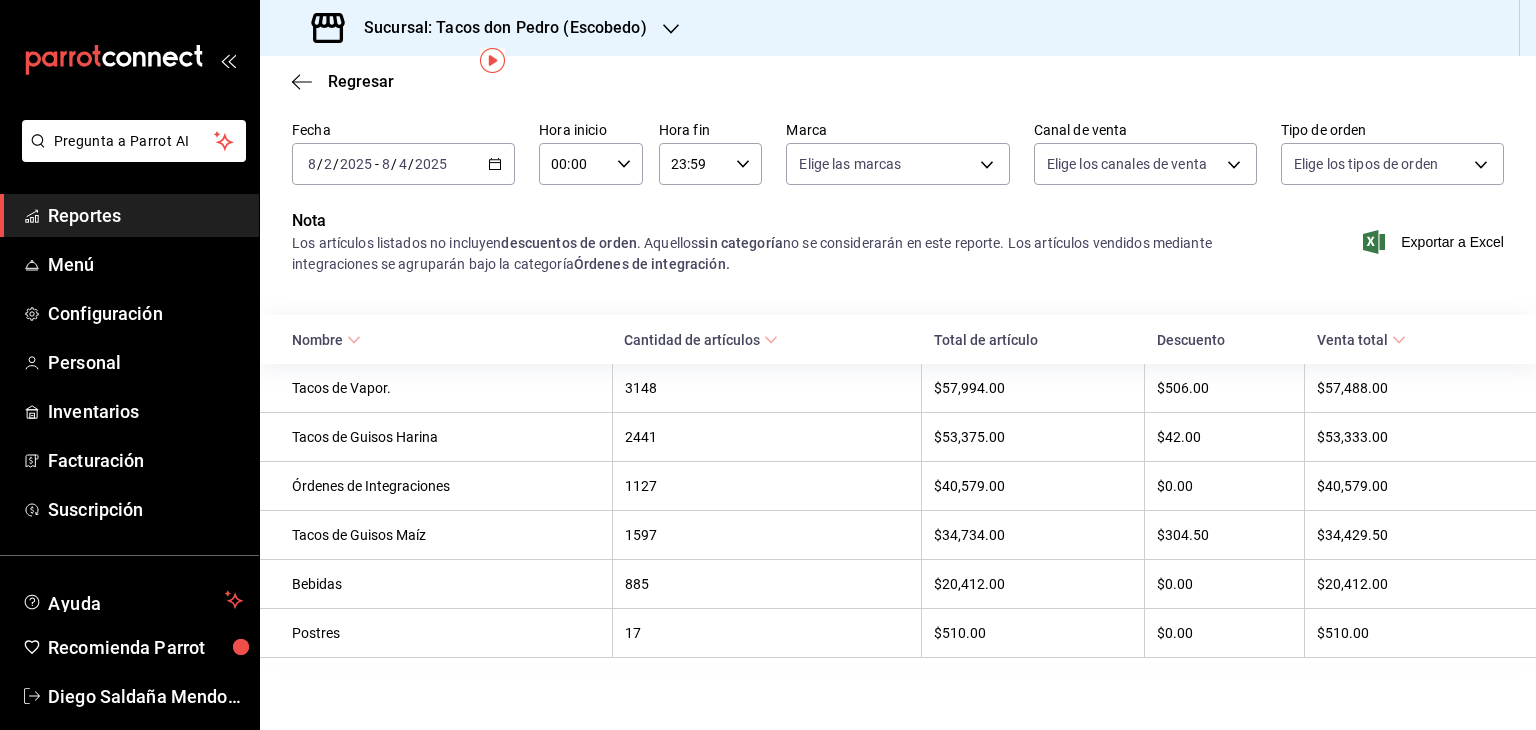 click on "Tacos de Vapor." at bounding box center (446, 388) 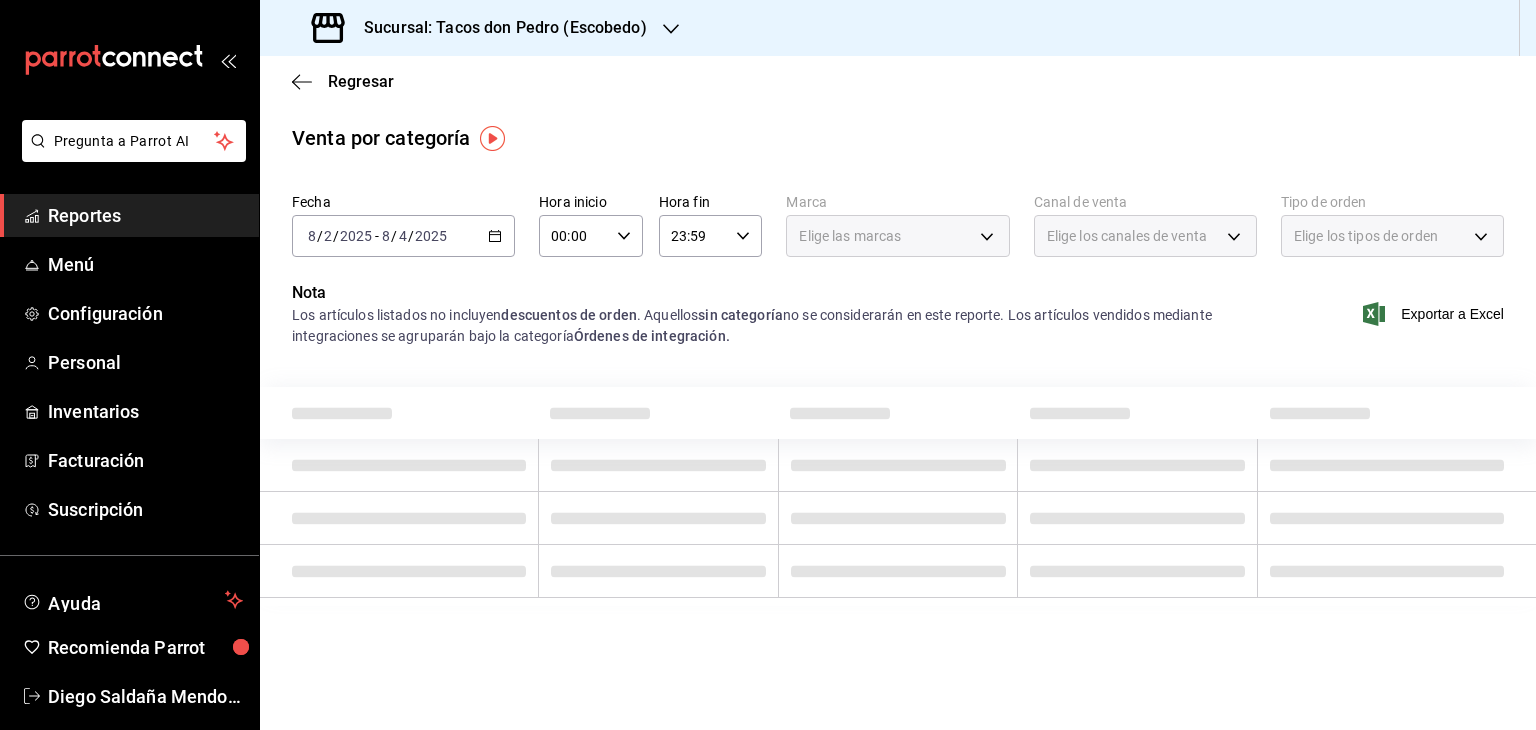 scroll, scrollTop: 0, scrollLeft: 0, axis: both 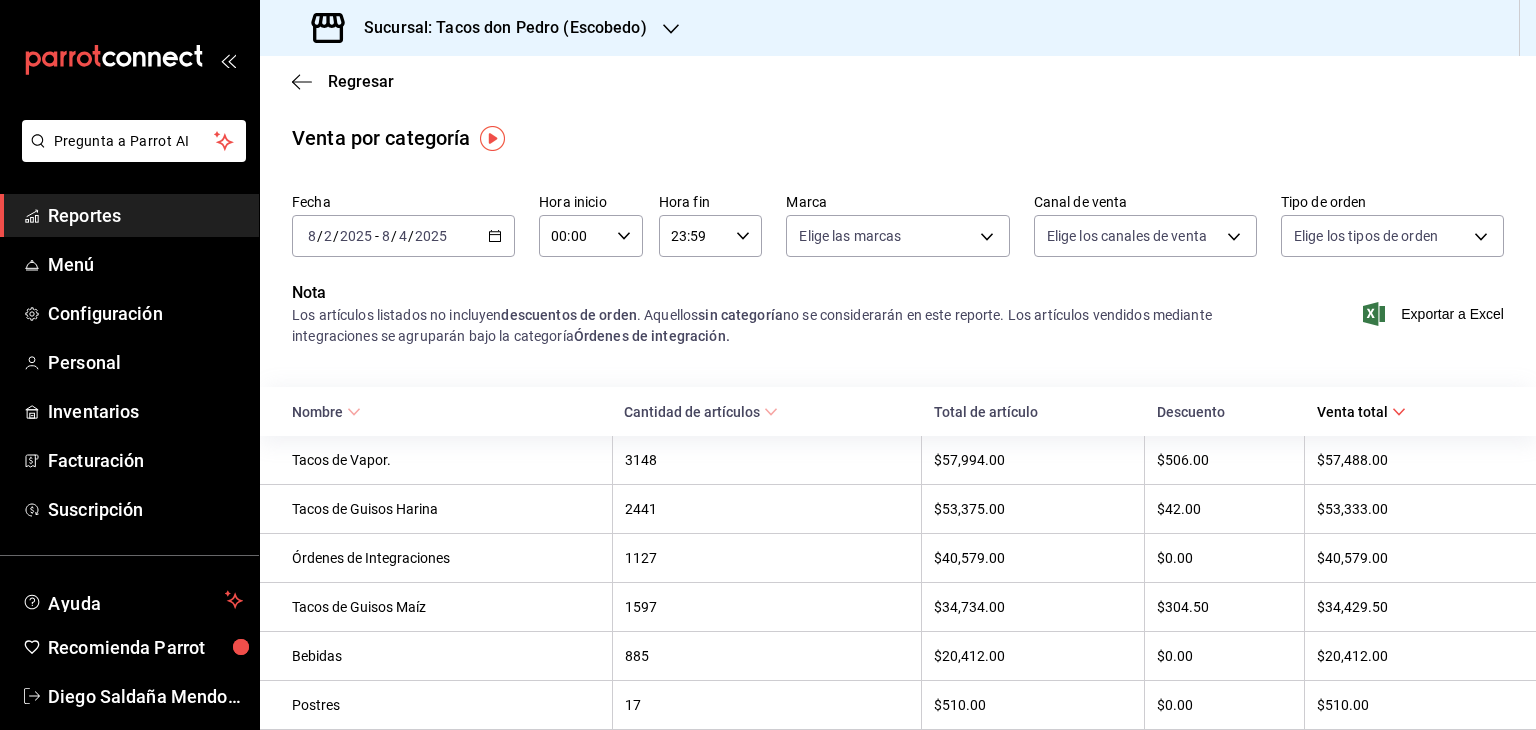 click on "Bebidas" at bounding box center (446, 656) 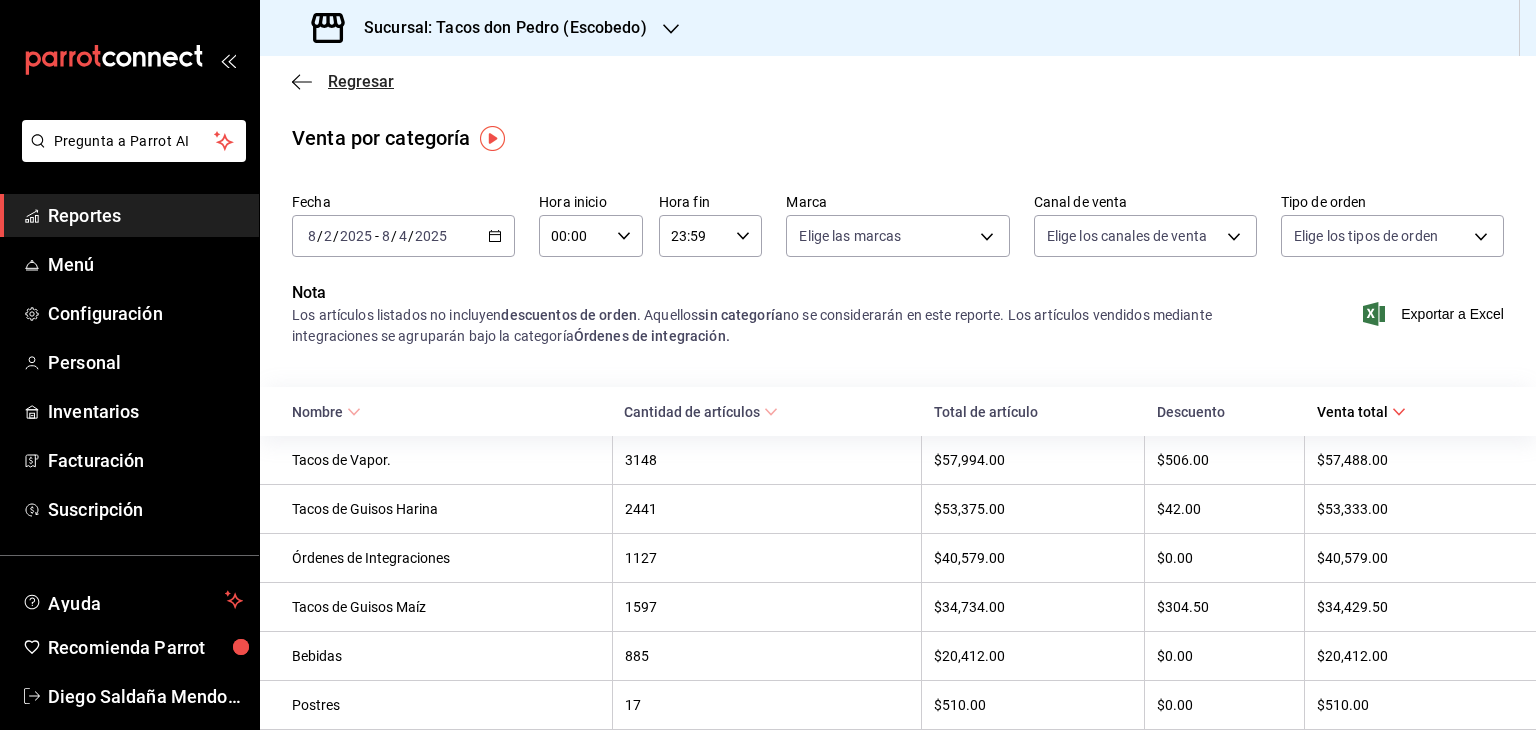 click 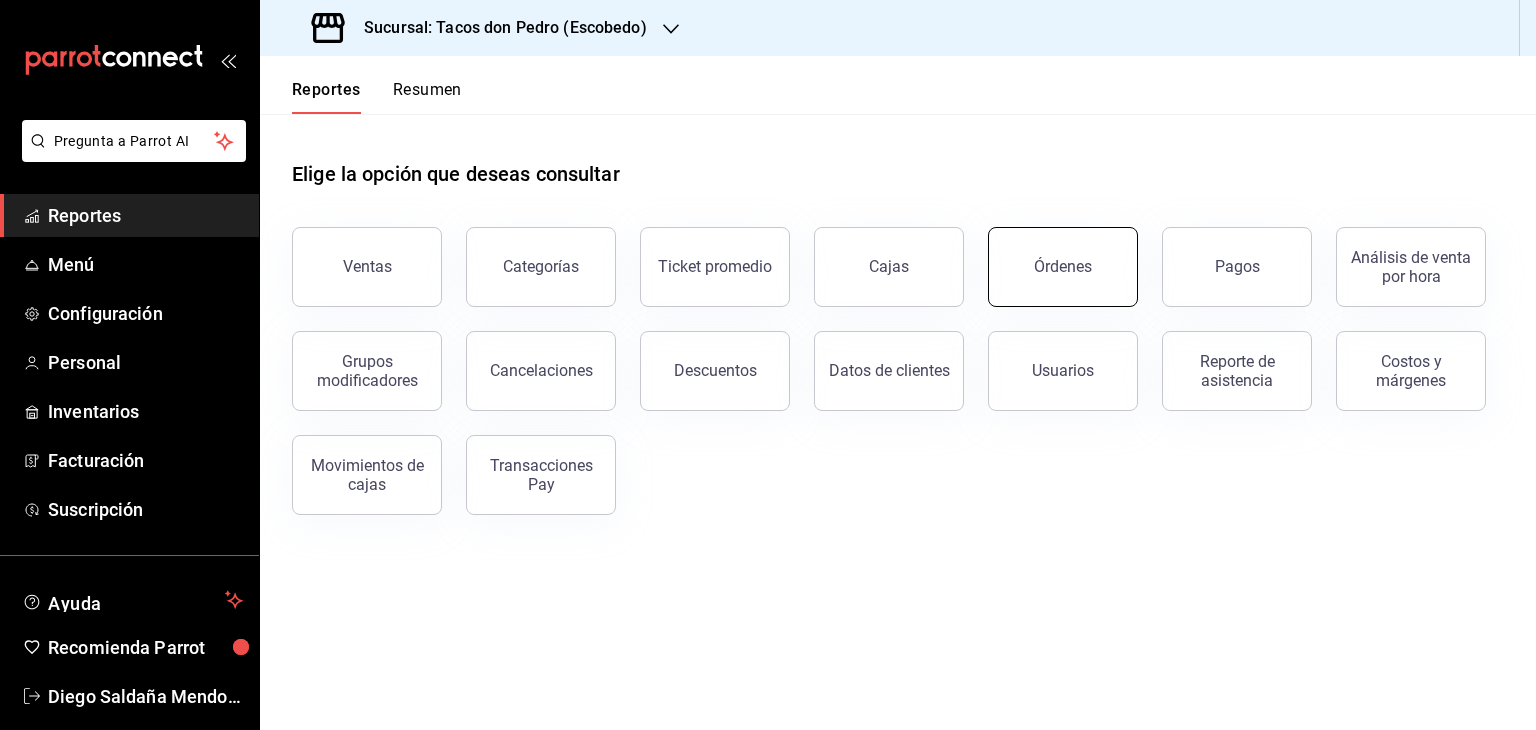 click on "Órdenes" at bounding box center [1063, 267] 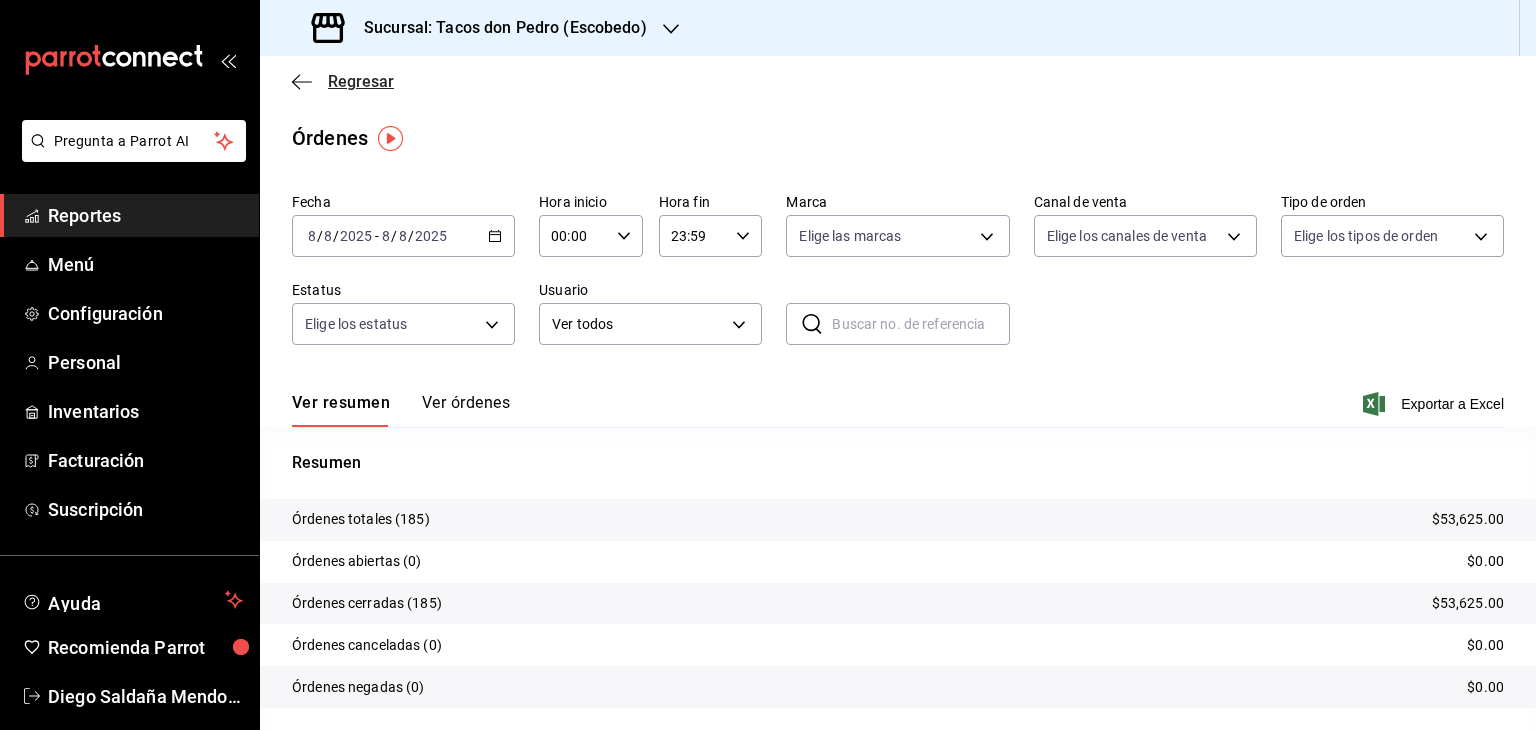 click 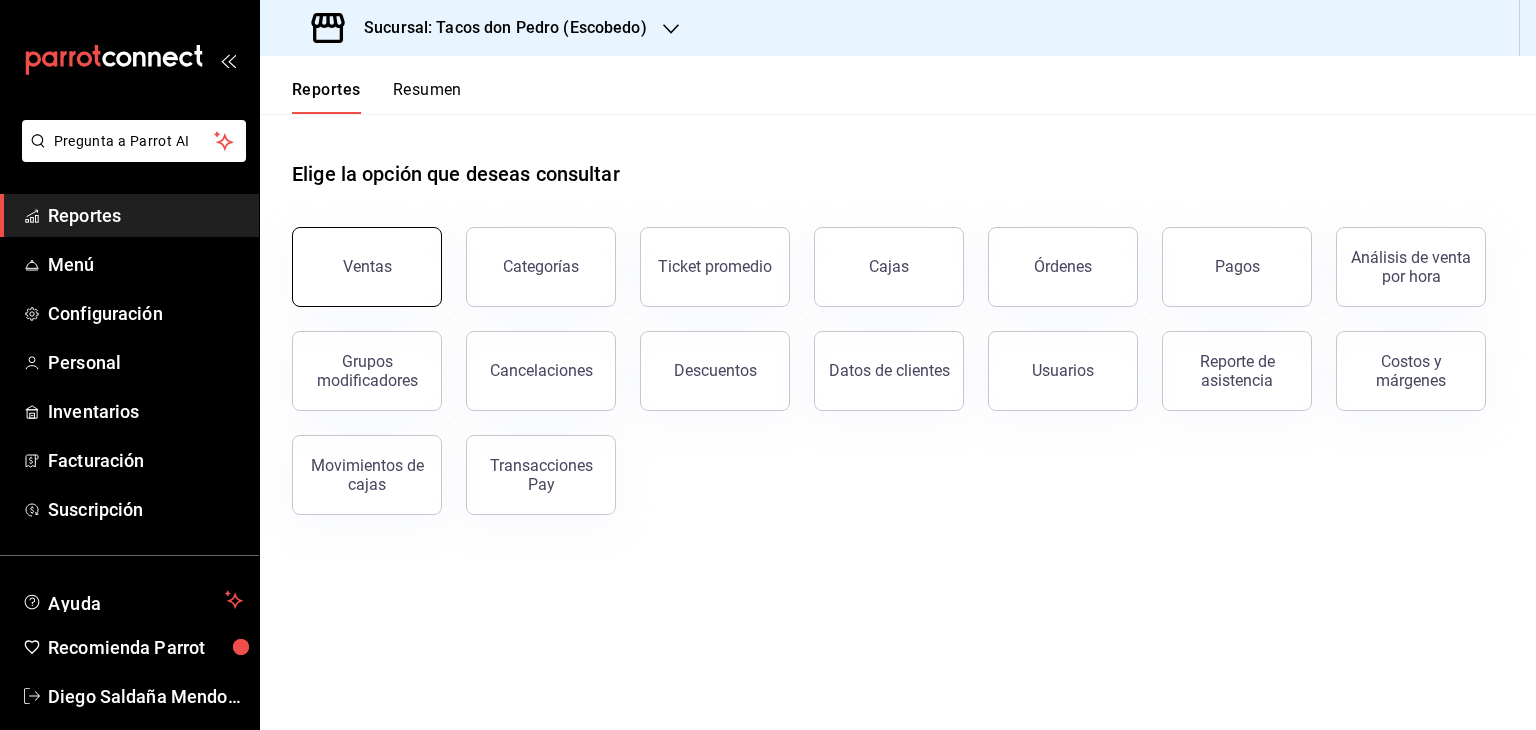 click on "Ventas" at bounding box center (367, 267) 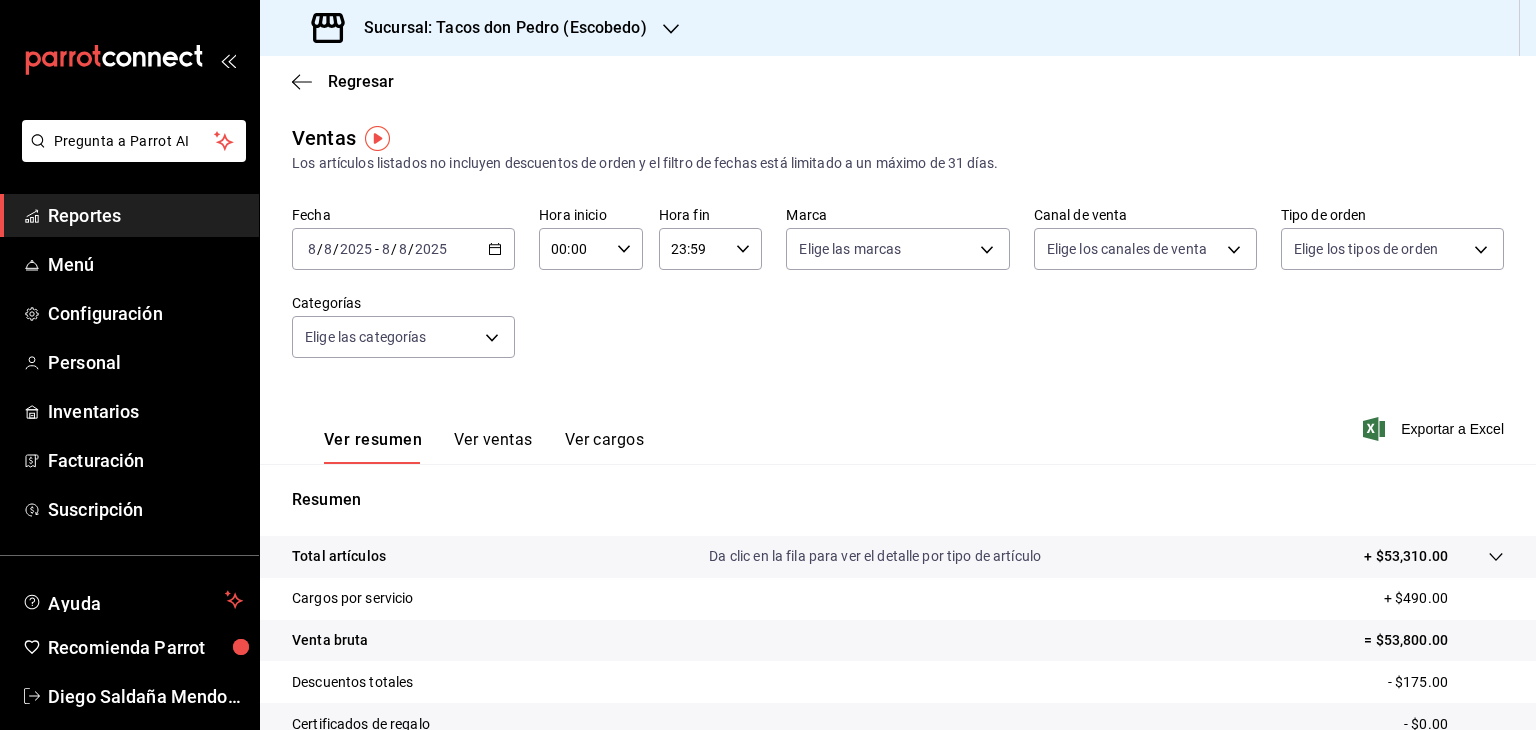 click on "Ver ventas" at bounding box center (493, 447) 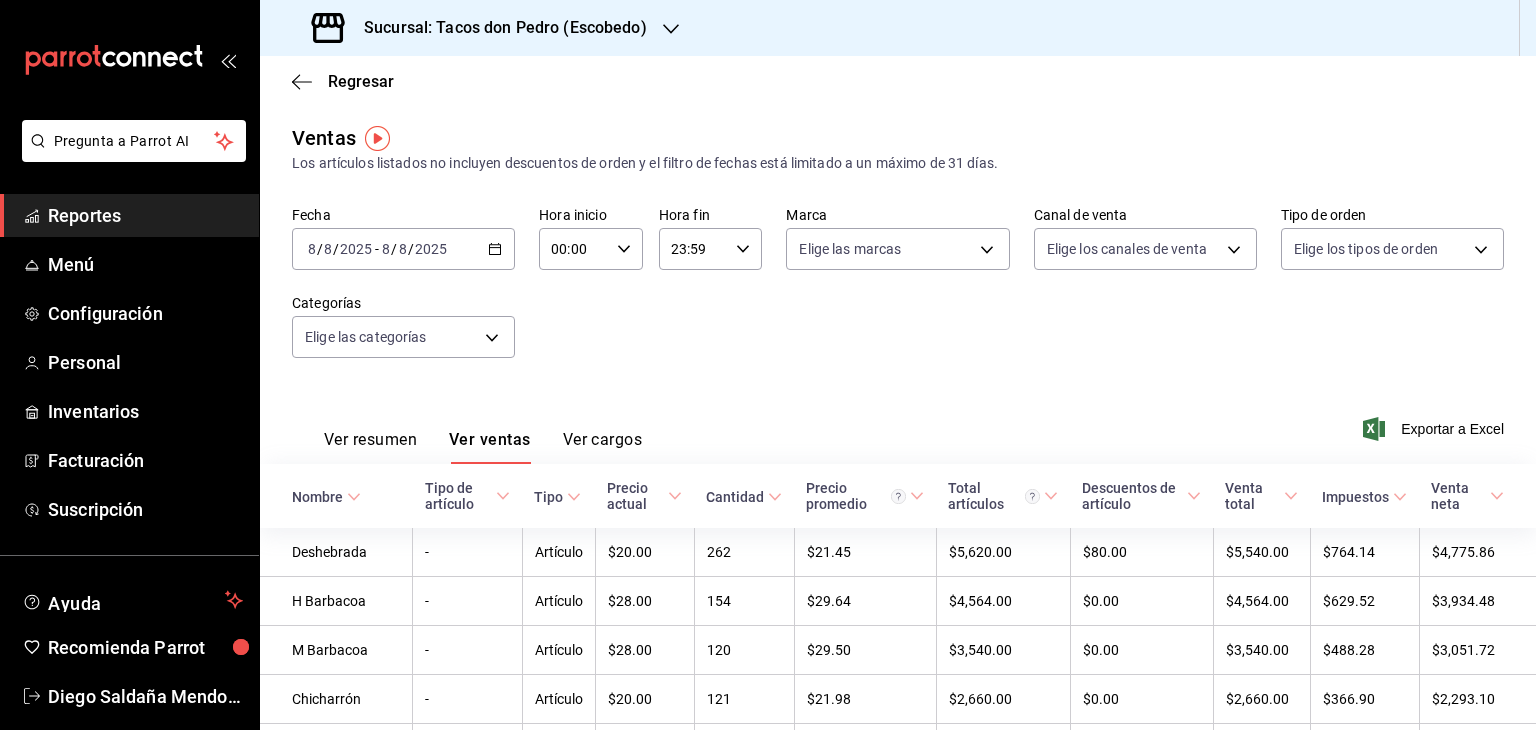 click on "2025-08-08 8 / 8 / 2025 - 2025-08-08 8 / 8 / 2025" at bounding box center [403, 249] 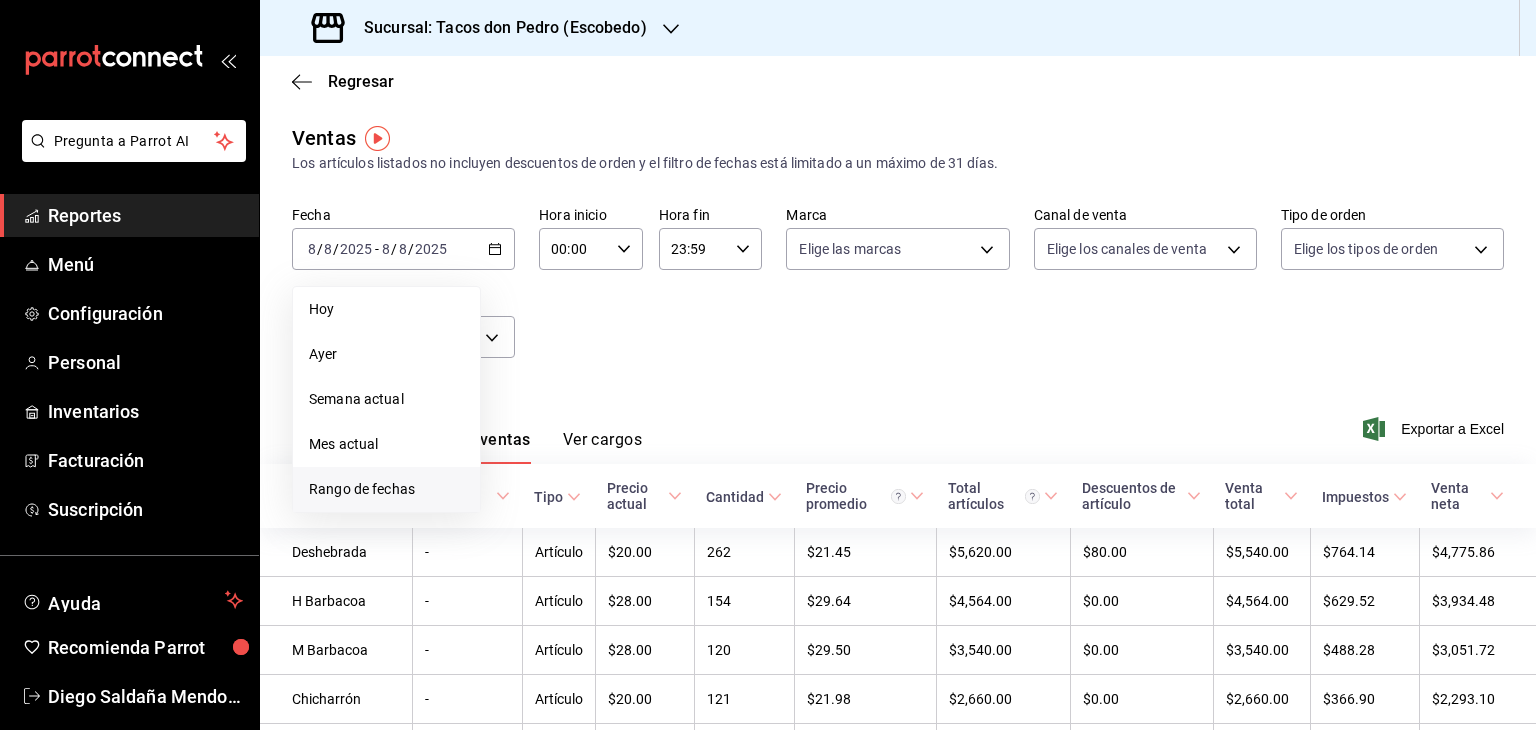 click on "Rango de fechas" at bounding box center [386, 489] 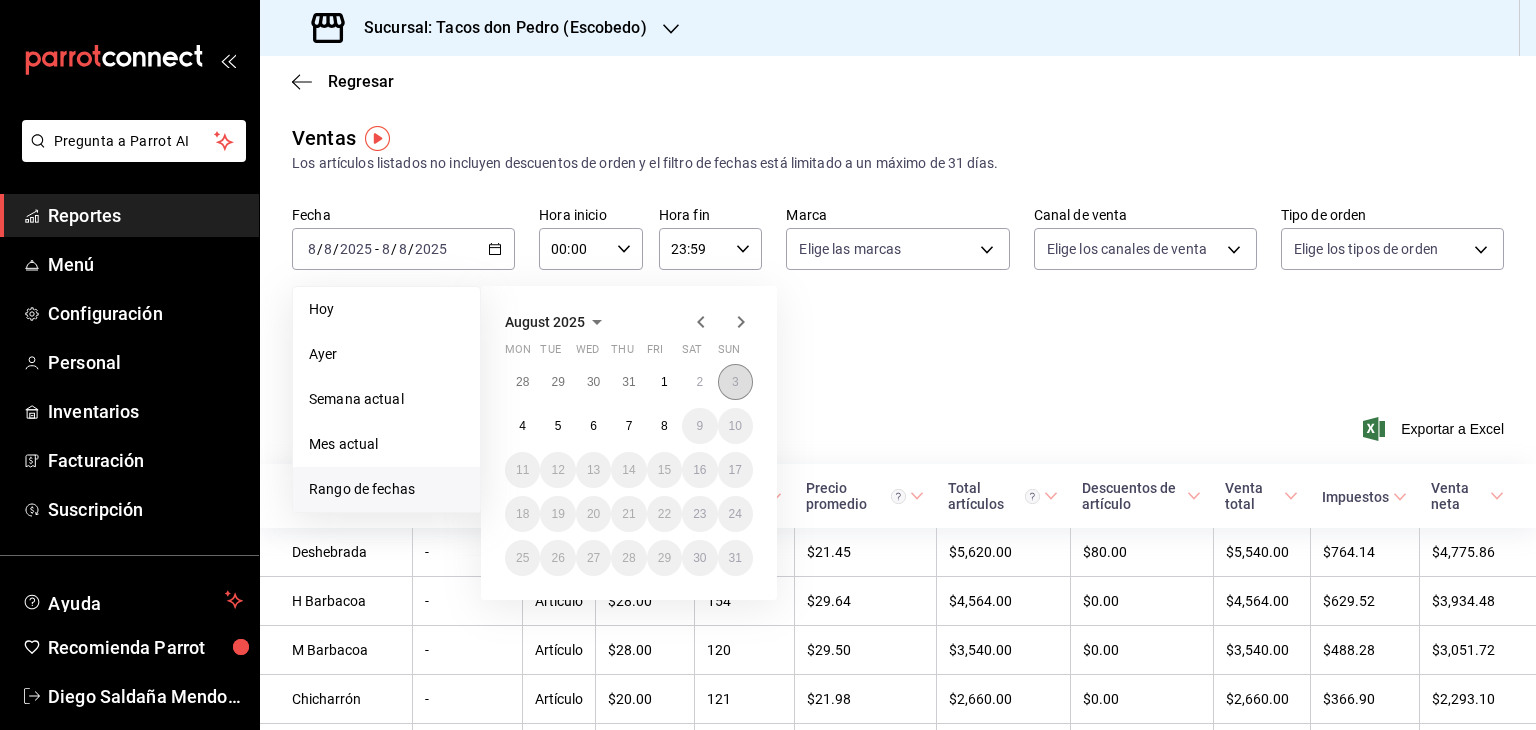 click on "3" at bounding box center (735, 382) 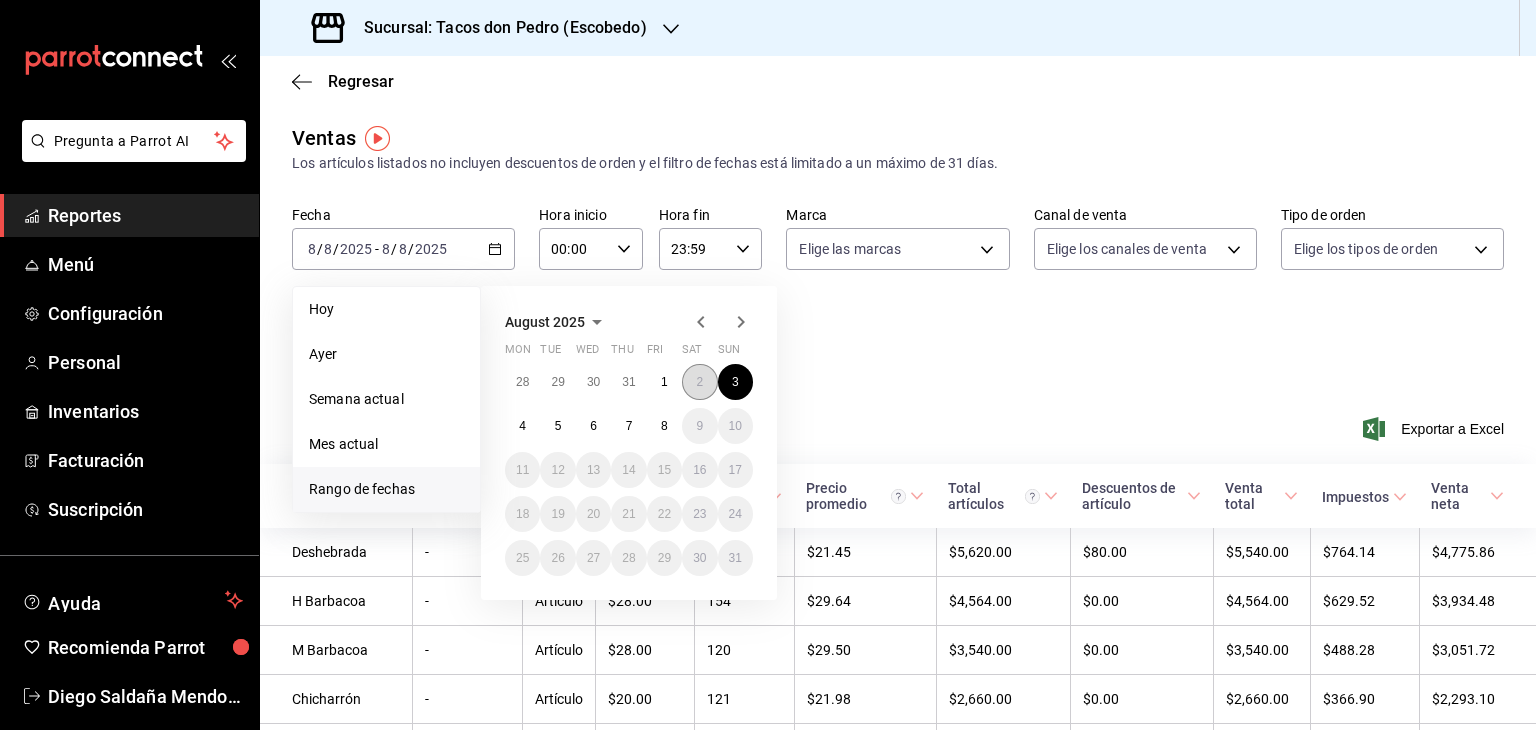 click on "2" at bounding box center (699, 382) 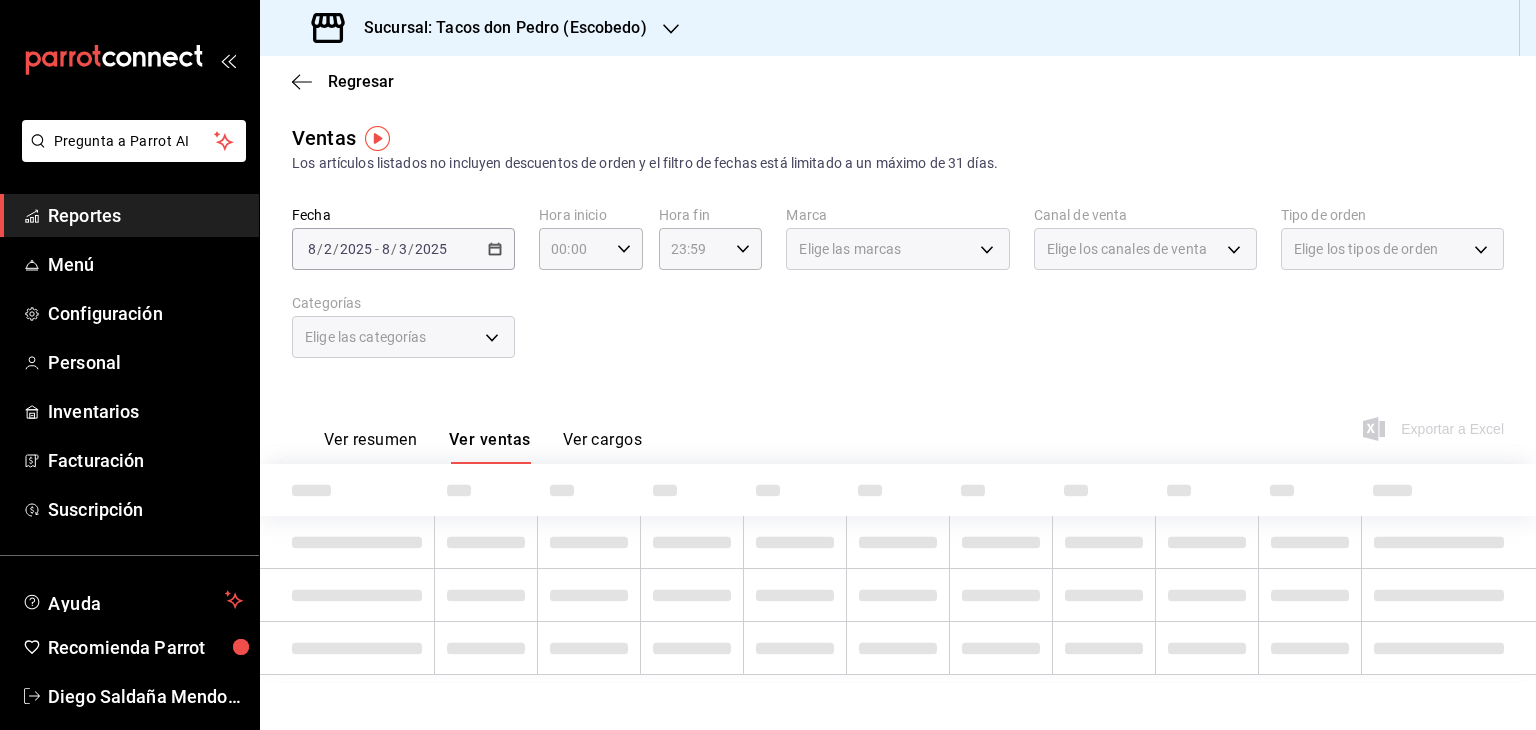click on "[DATE] [DATE] - [DATE] [DATE]" at bounding box center (403, 249) 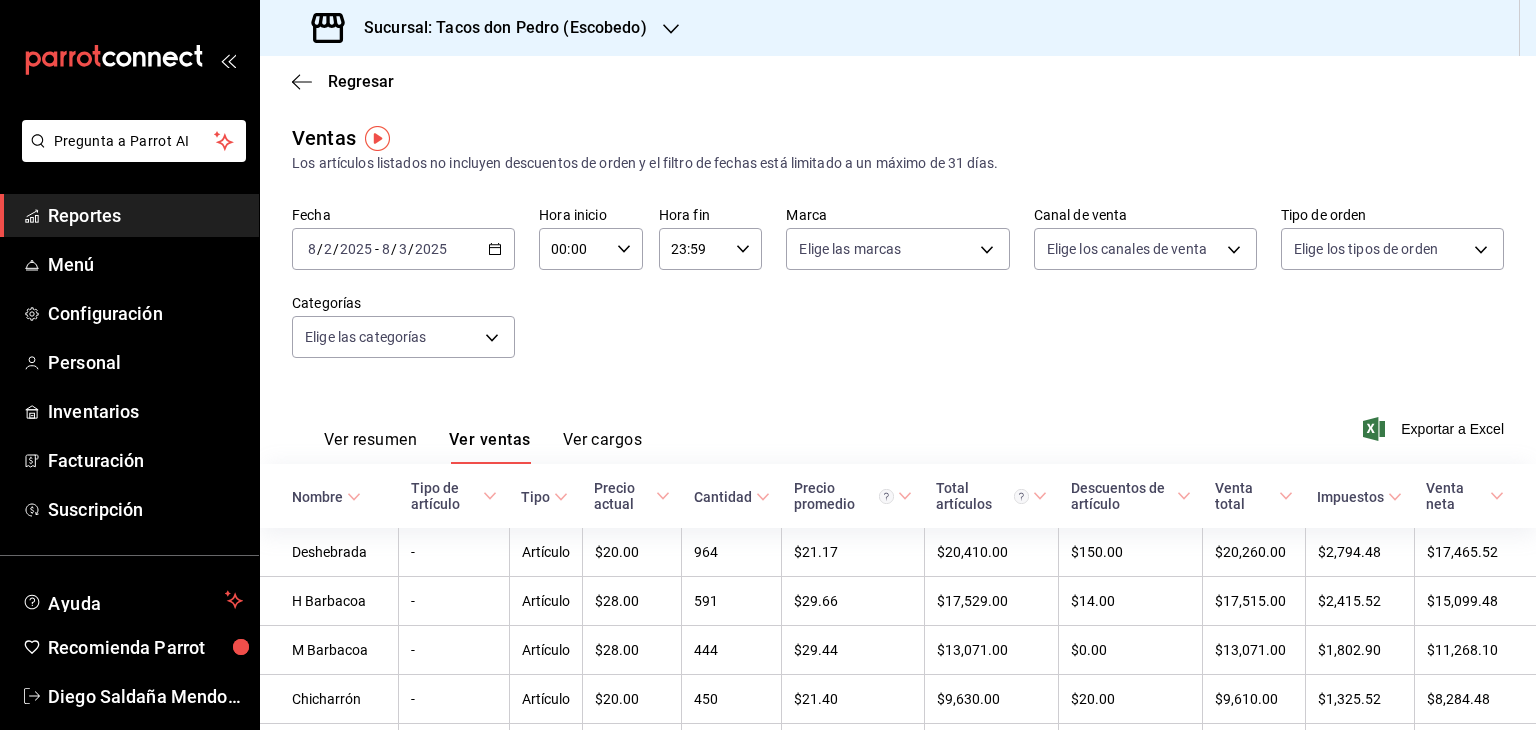 click 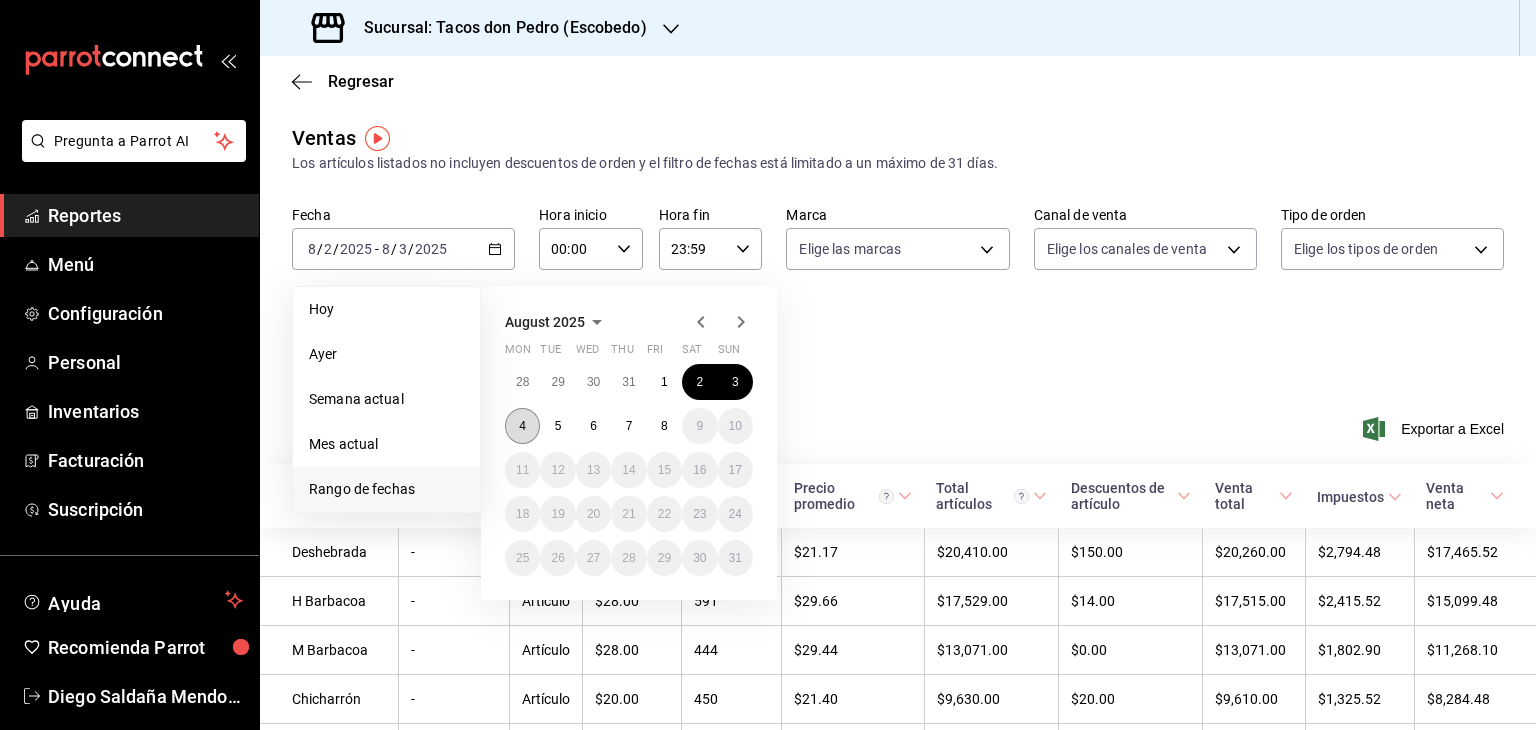 click on "4" at bounding box center (522, 426) 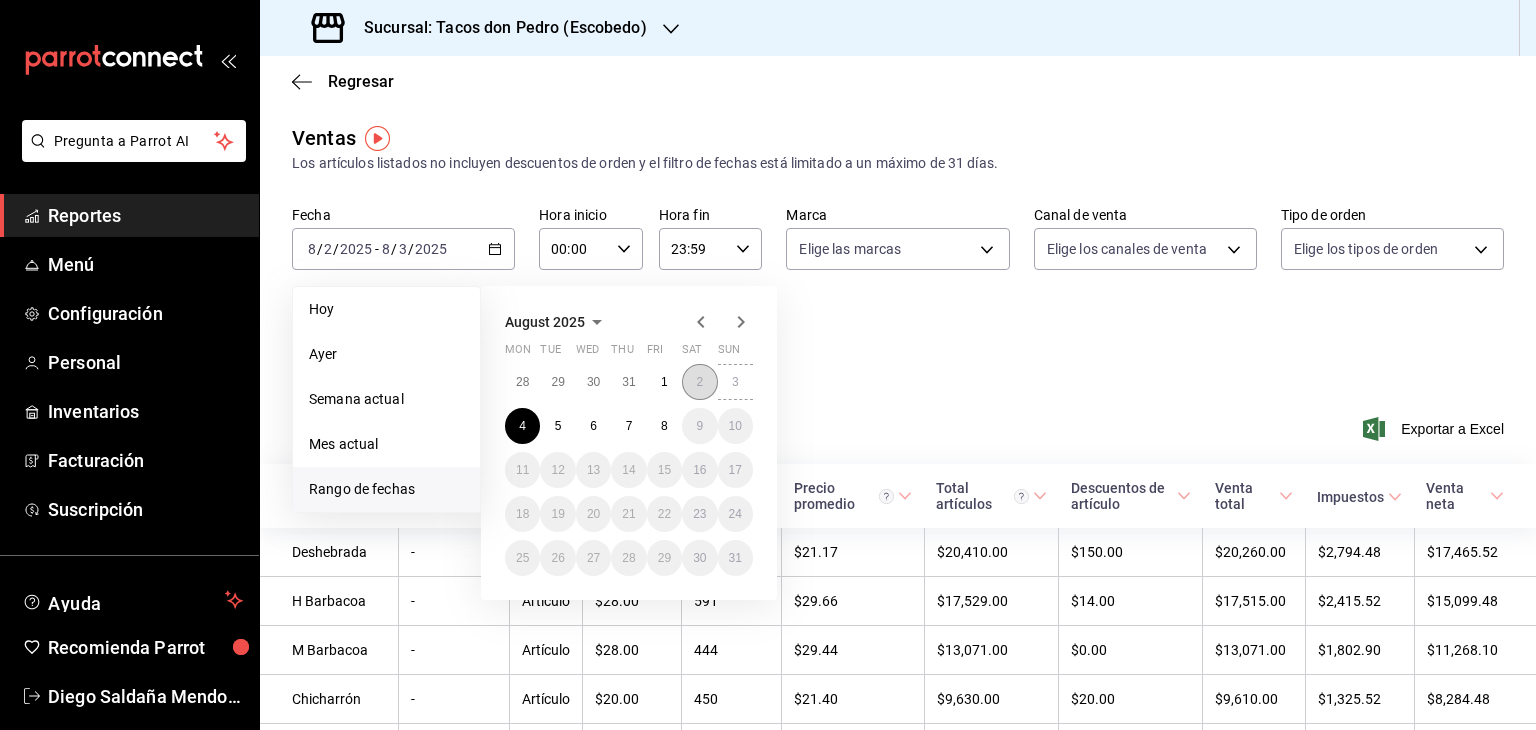 click on "2" at bounding box center [699, 382] 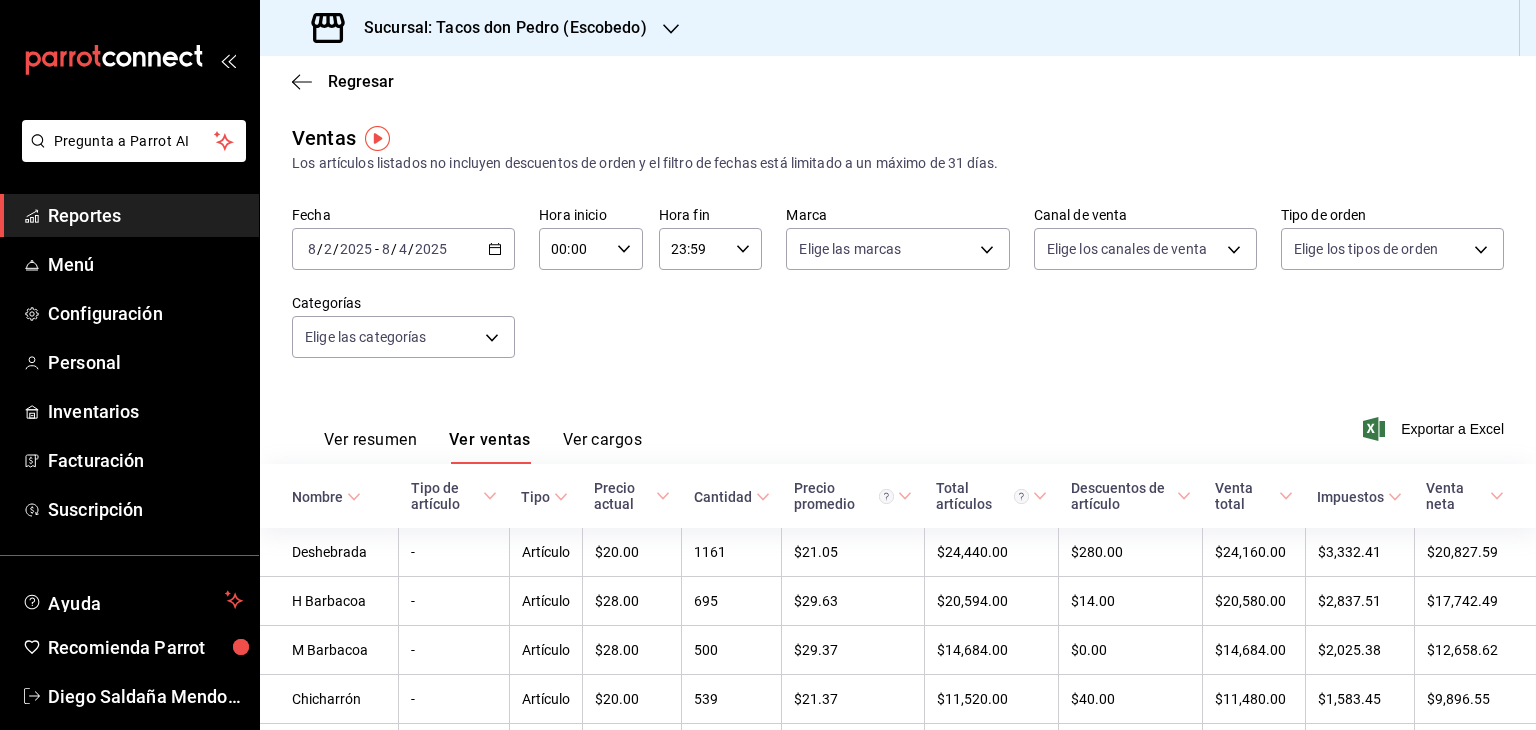 click on "Fecha [DATE] [DATE] - [DATE] [DATE] Hora inicio [TIME] Hora inicio Hora fin [TIME] Hora fin Marca Elige las marcas Canal de venta Elige los canales de venta Tipo de orden Elige los tipos de orden Categorías Elige las categorías" at bounding box center [898, 294] 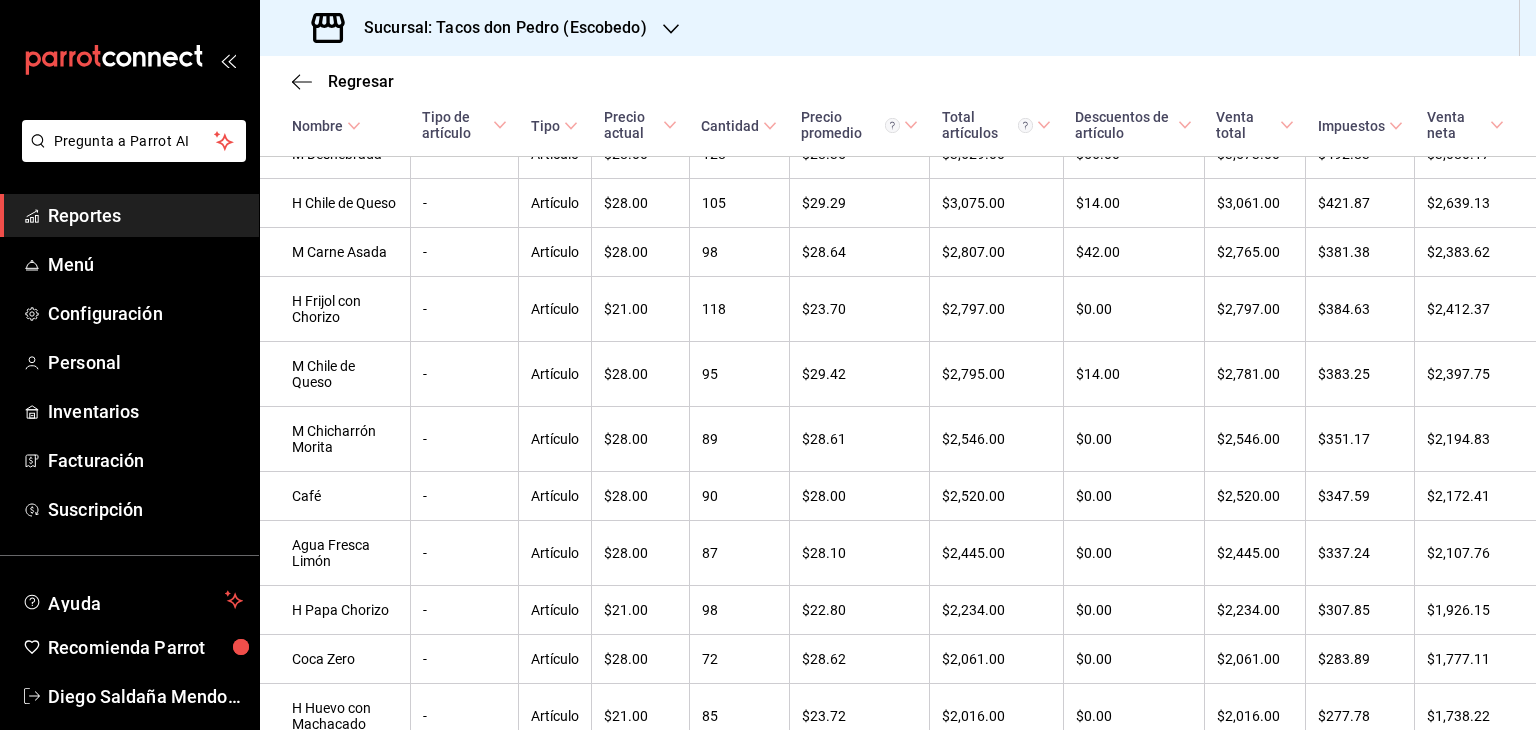 scroll, scrollTop: 1394, scrollLeft: 0, axis: vertical 